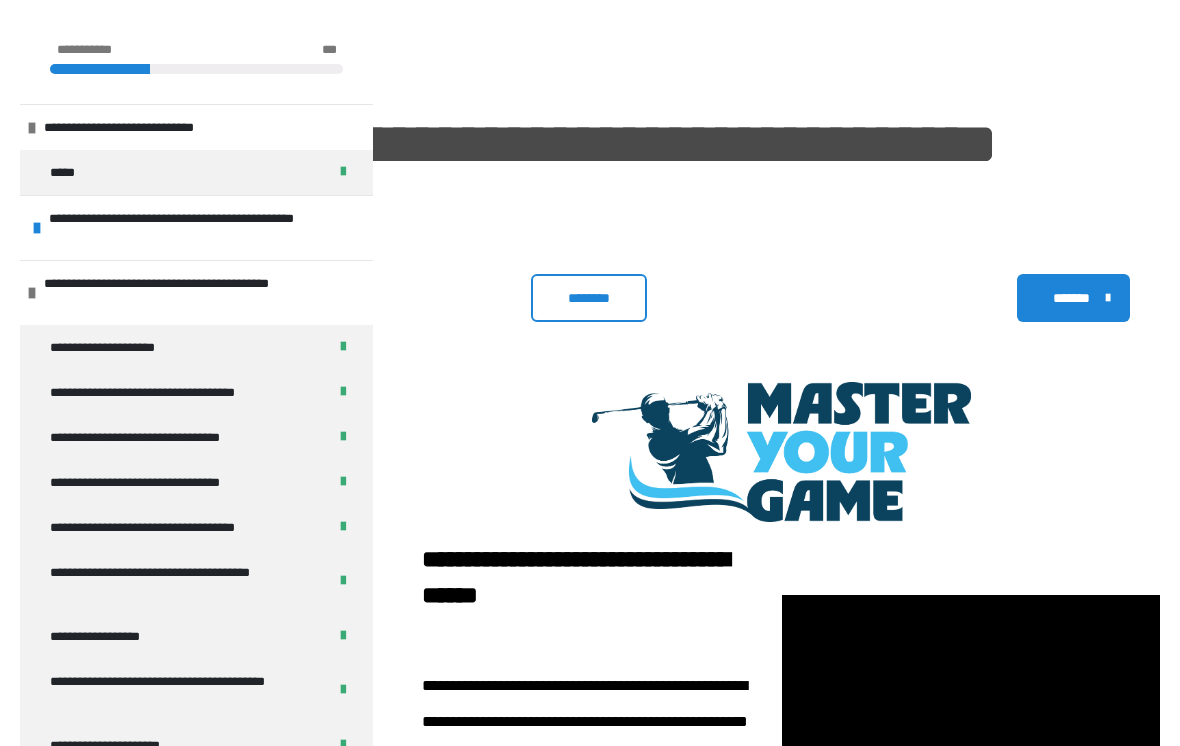 scroll, scrollTop: 424, scrollLeft: 0, axis: vertical 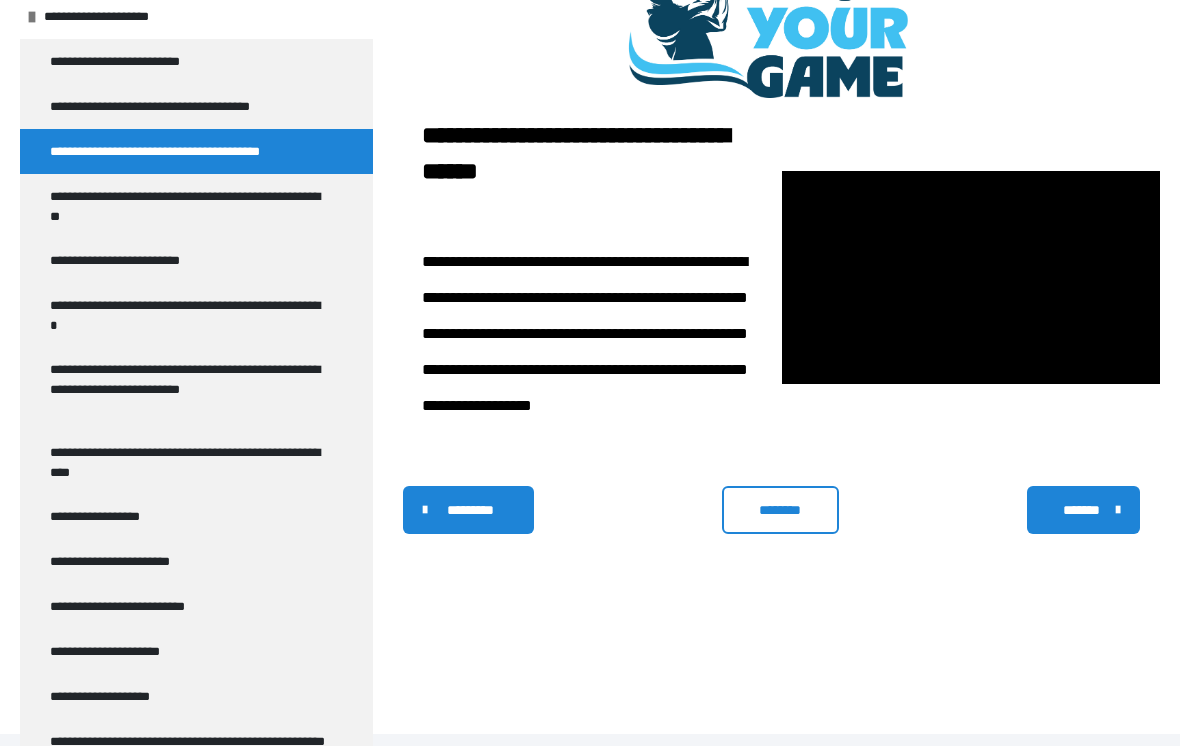 click at bounding box center [971, 277] 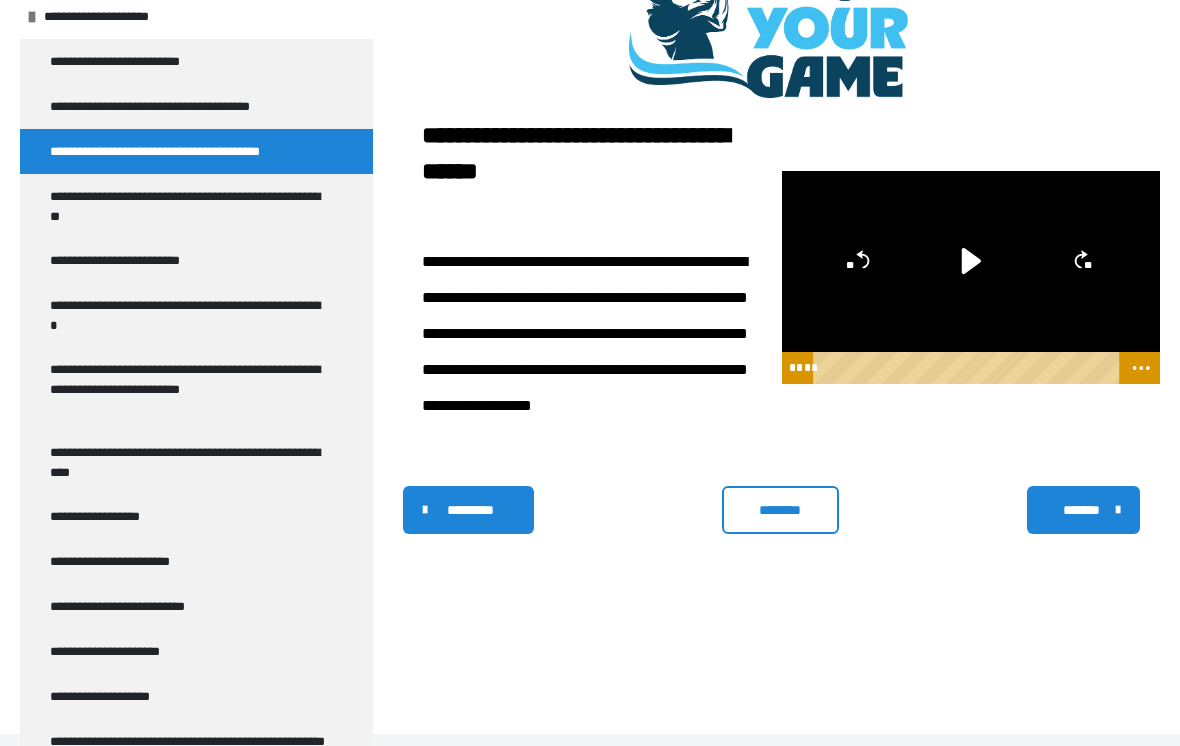 click 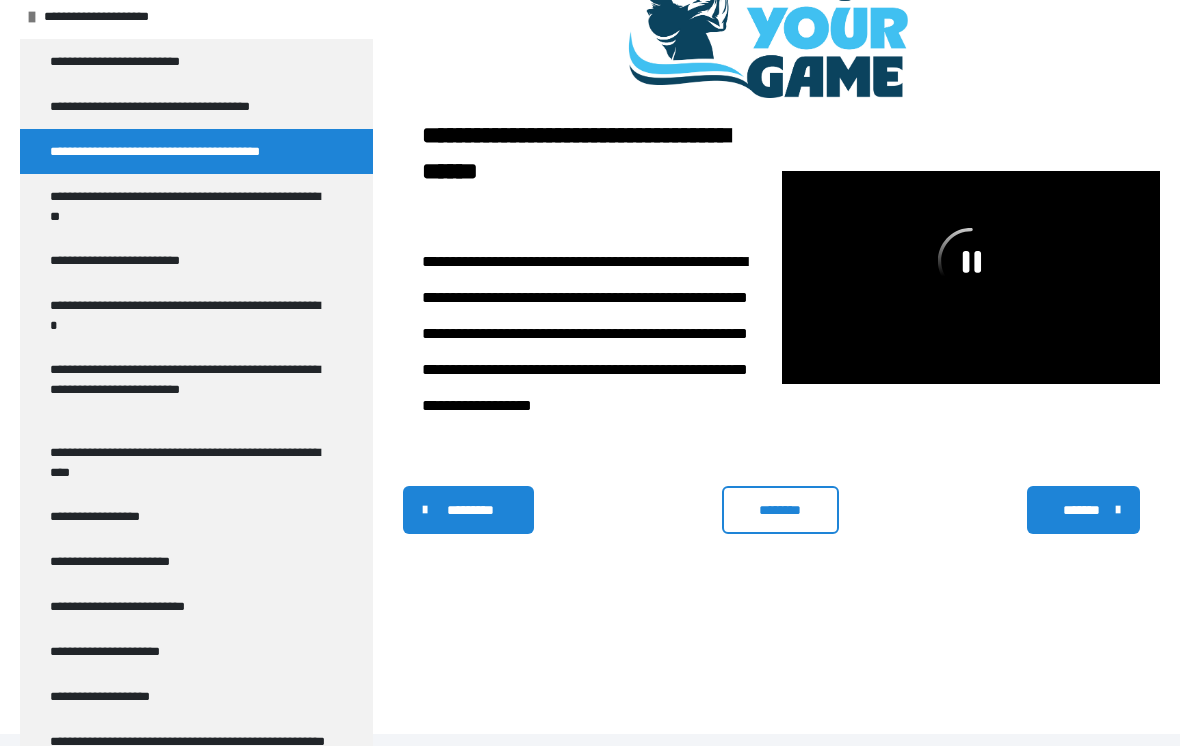 click on "**********" at bounding box center [181, 106] 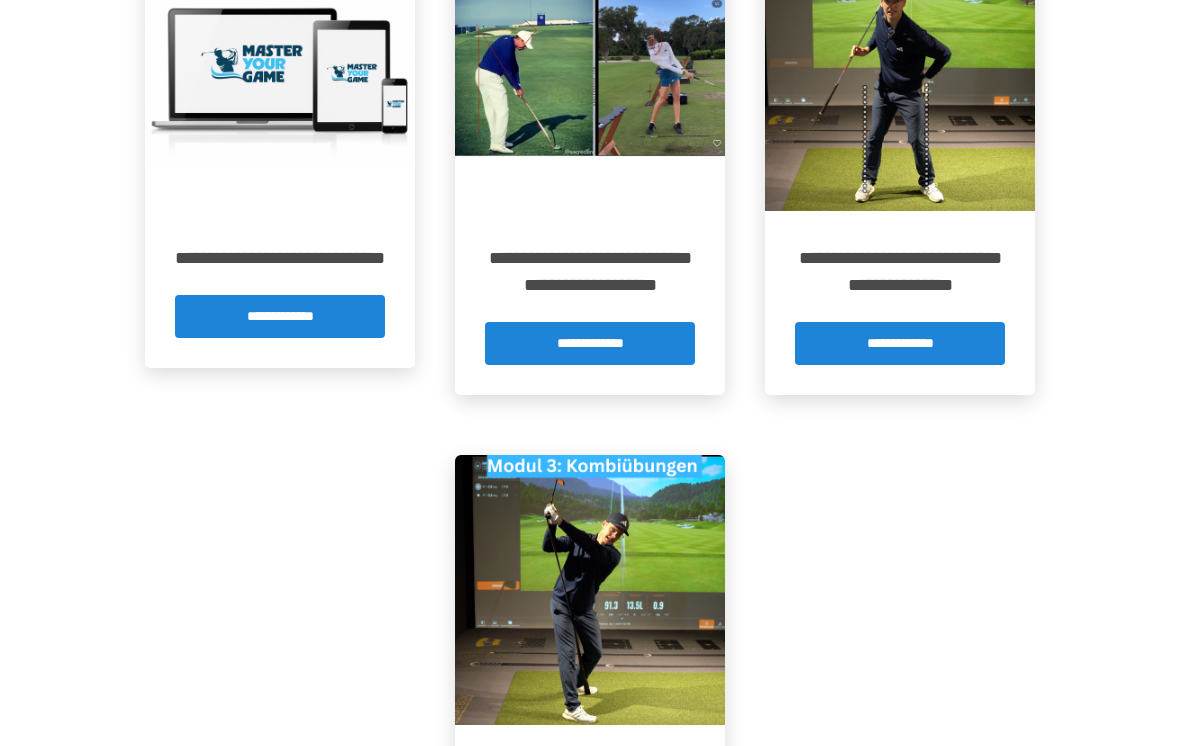 scroll, scrollTop: 505, scrollLeft: 0, axis: vertical 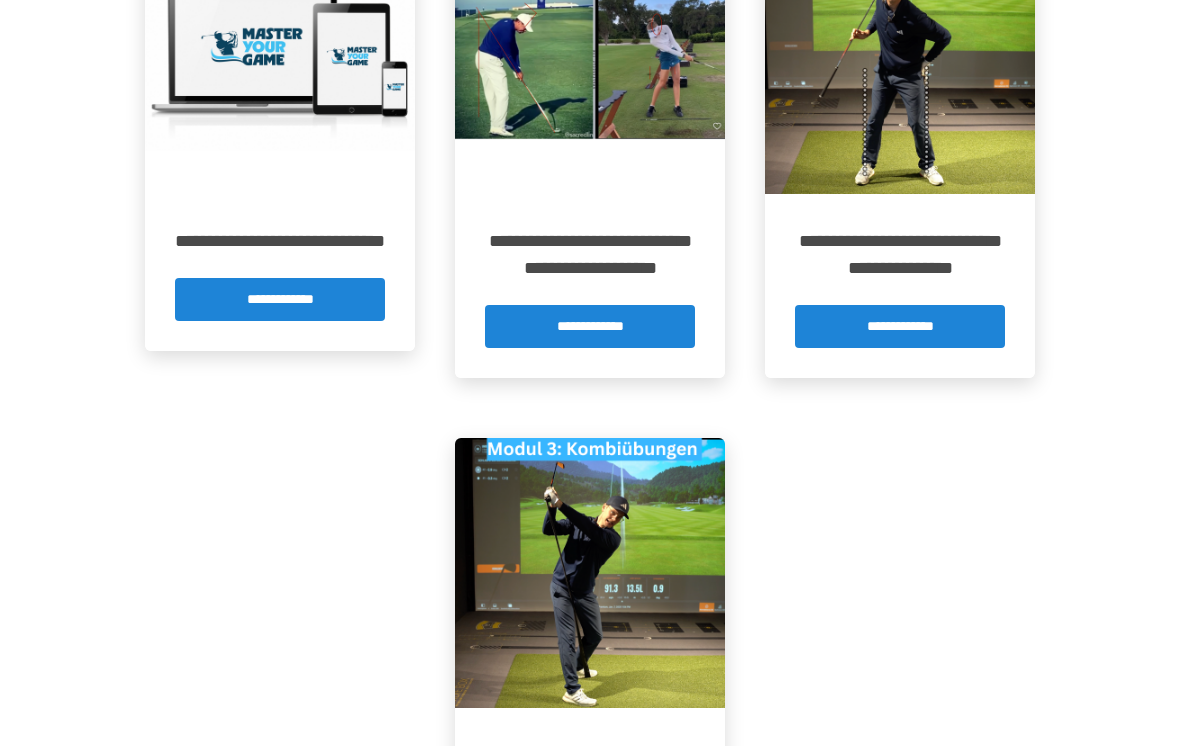click at bounding box center (590, 574) 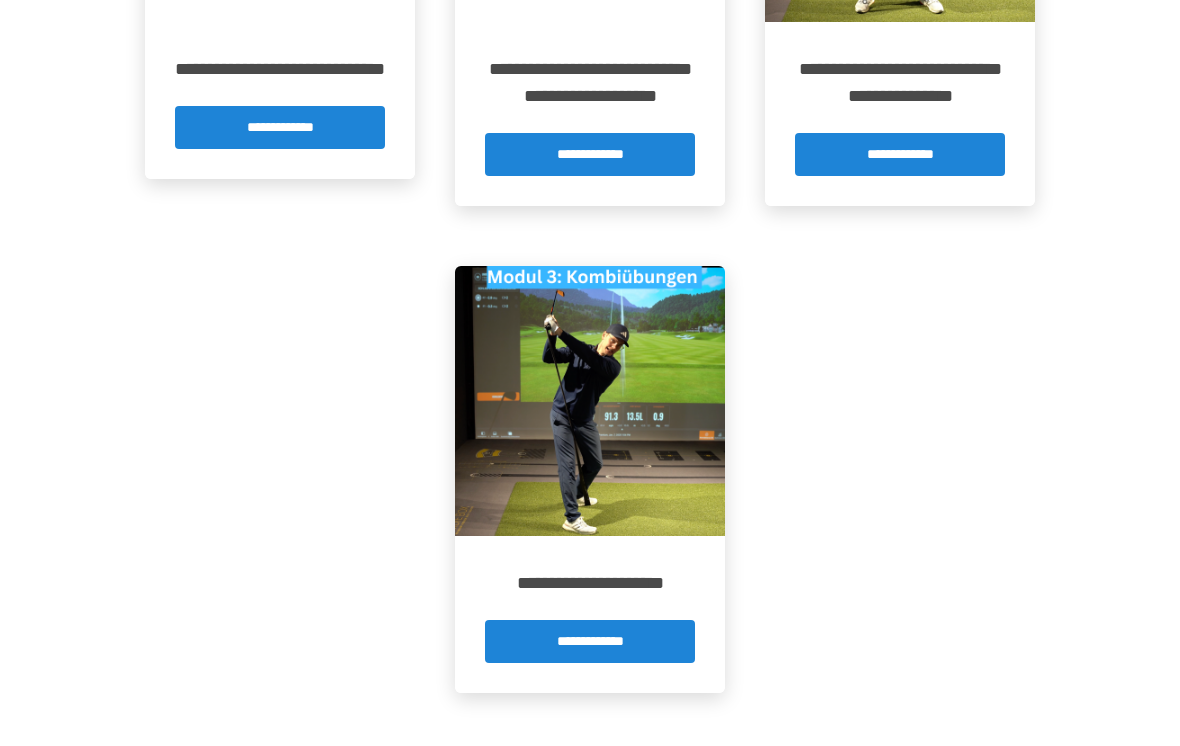 scroll, scrollTop: 677, scrollLeft: 0, axis: vertical 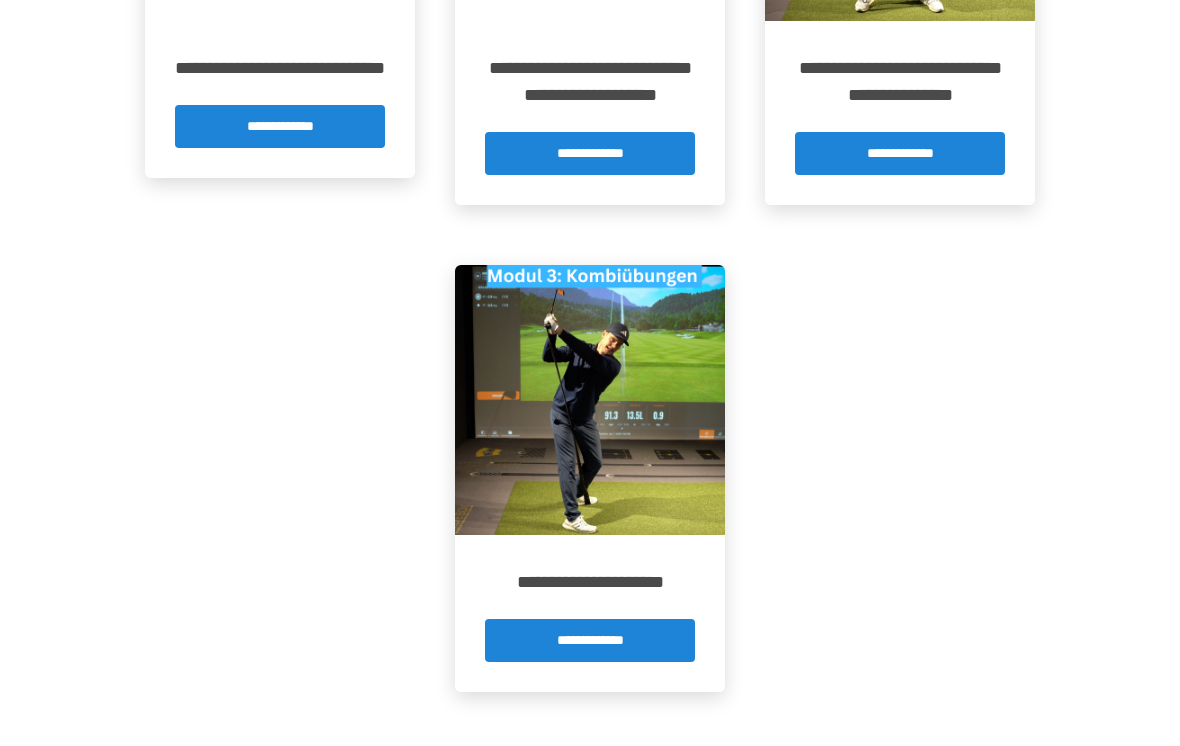 click at bounding box center [590, 400] 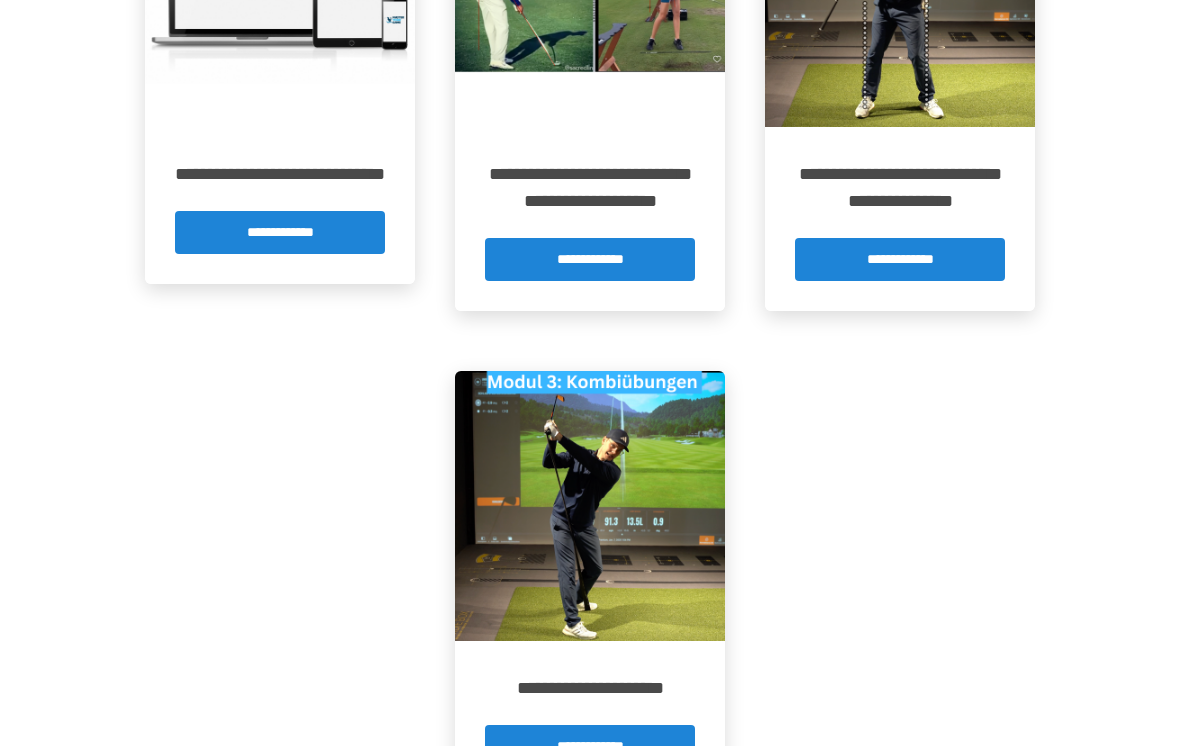 scroll, scrollTop: 679, scrollLeft: 0, axis: vertical 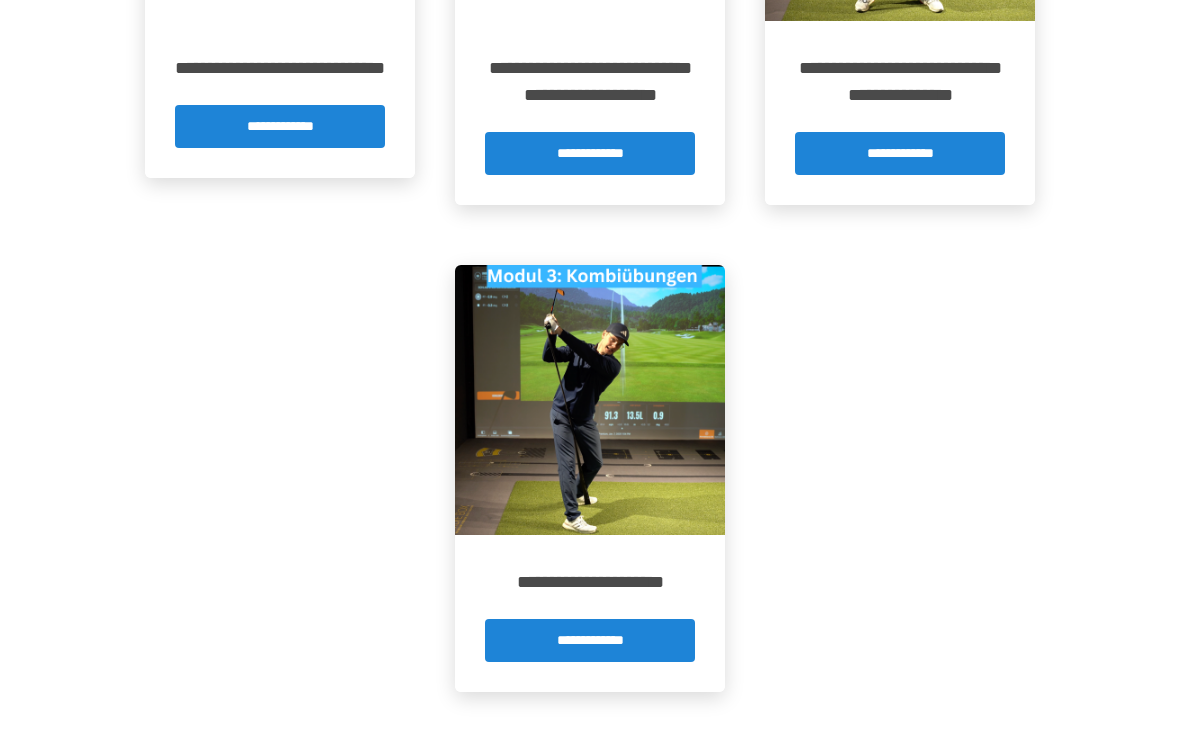 click on "**********" at bounding box center [590, 640] 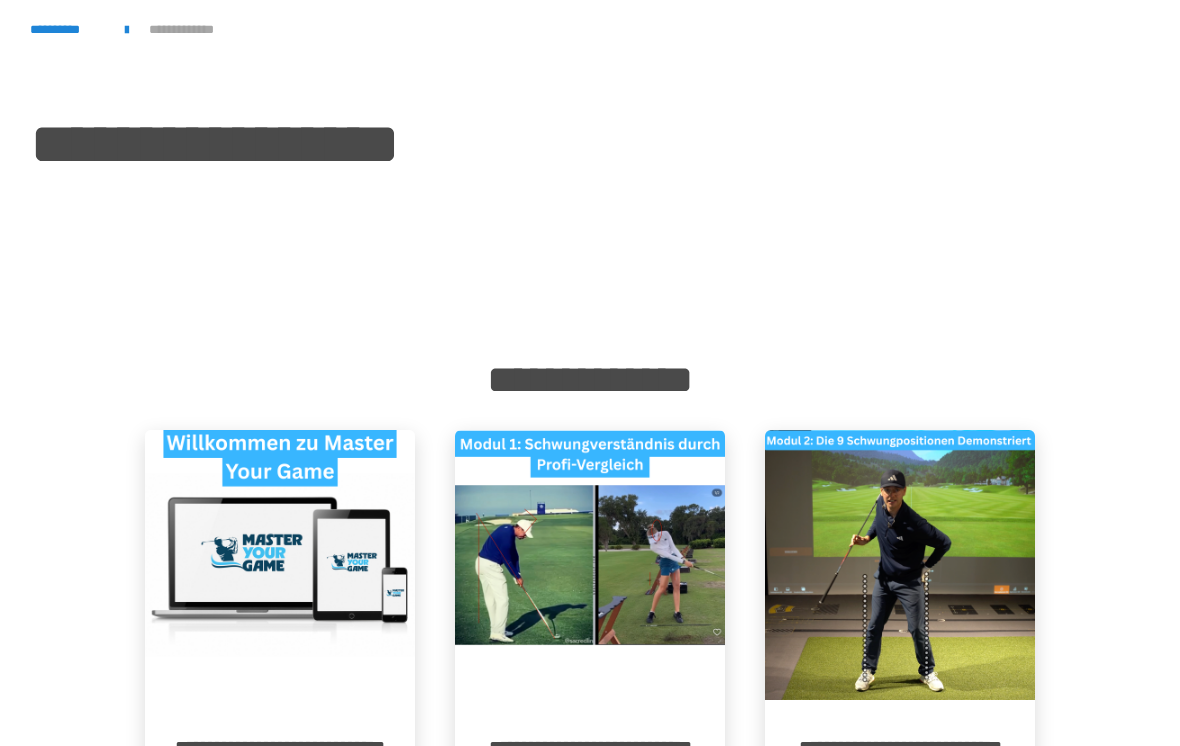 click on "**********" at bounding box center (194, 29) 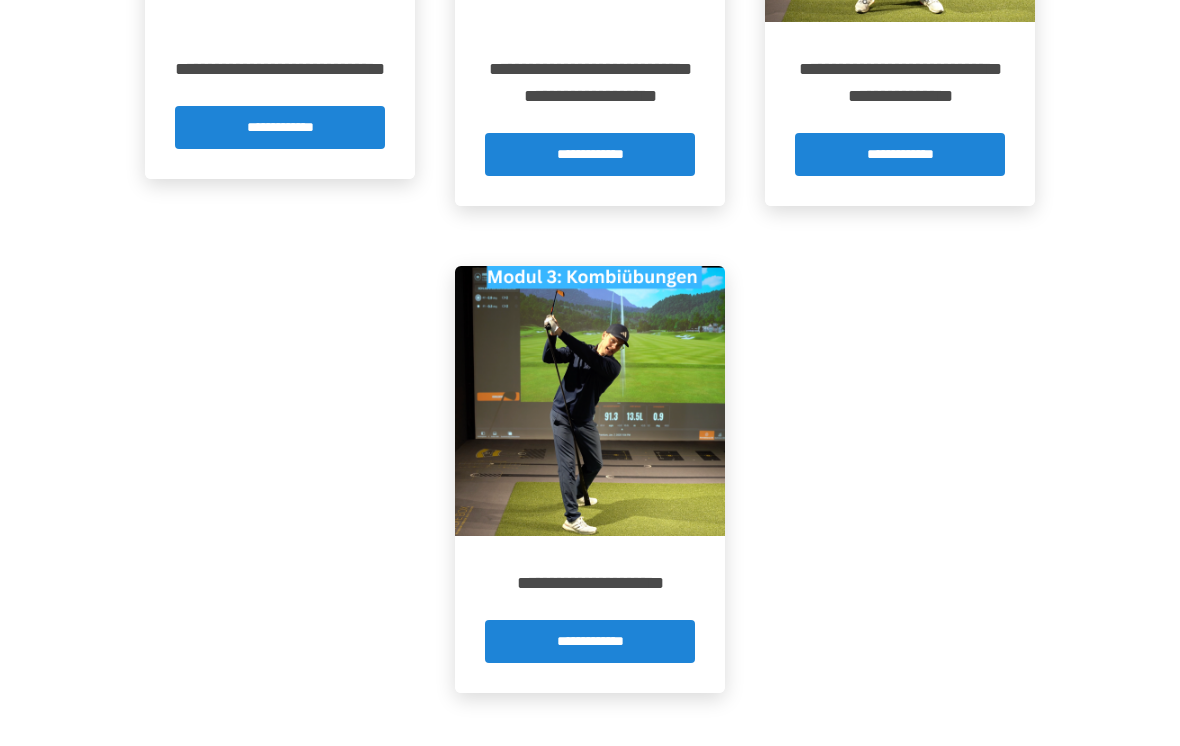 scroll, scrollTop: 679, scrollLeft: 0, axis: vertical 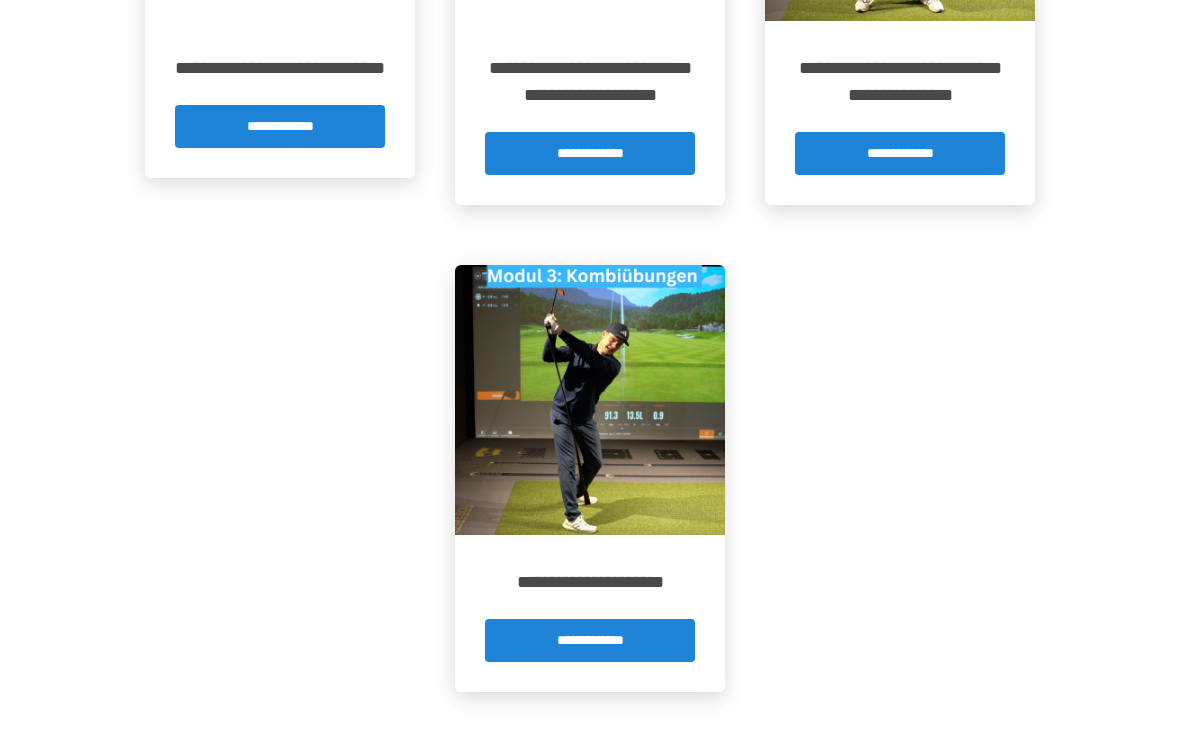 click on "**********" at bounding box center (590, 640) 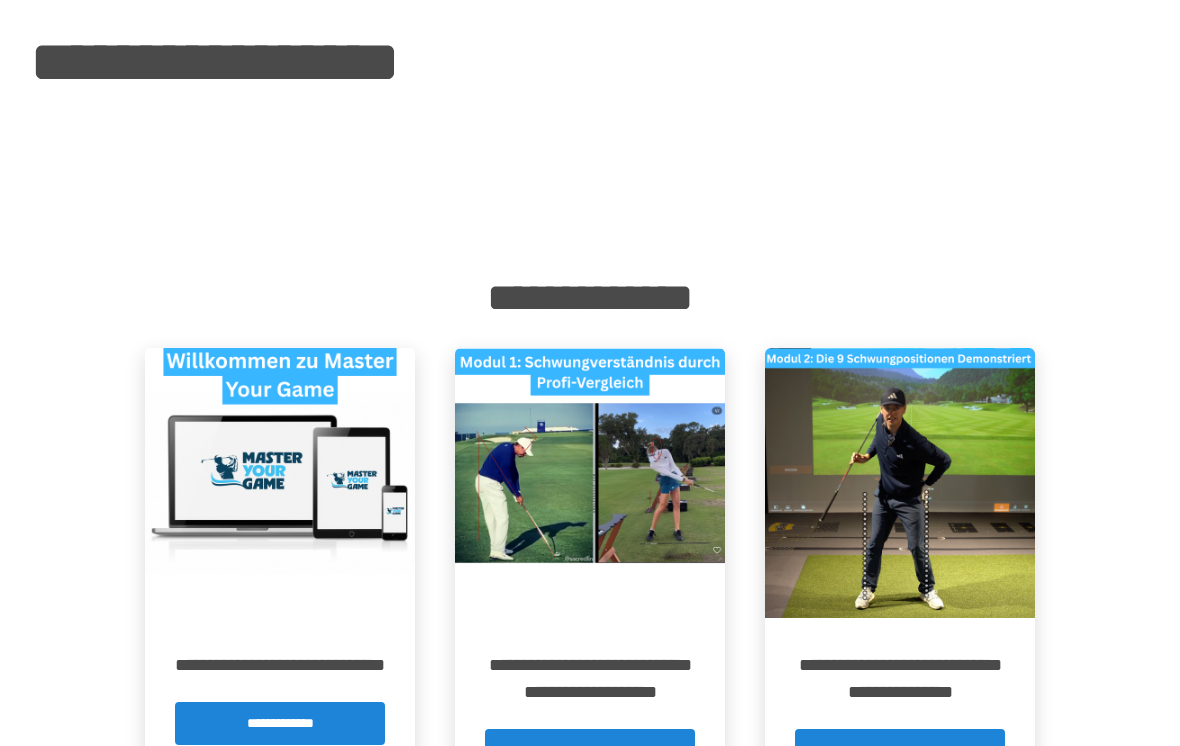 scroll, scrollTop: 0, scrollLeft: 0, axis: both 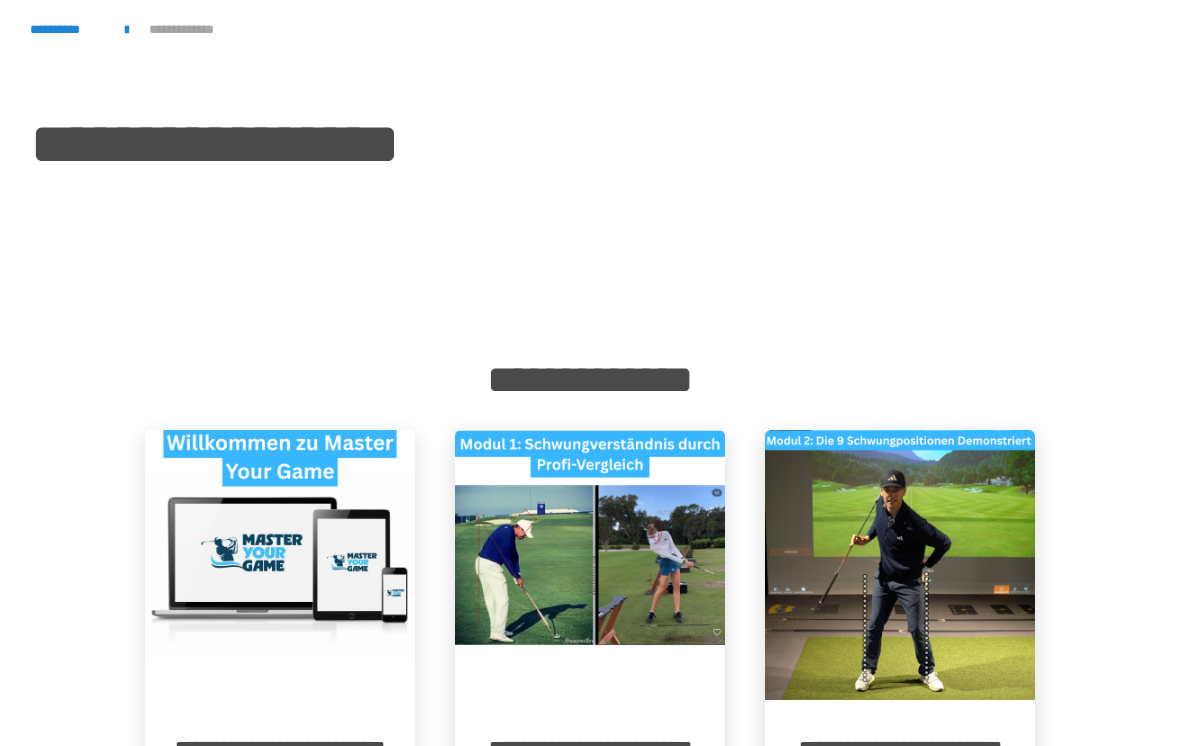 click on "**********" at bounding box center (67, 29) 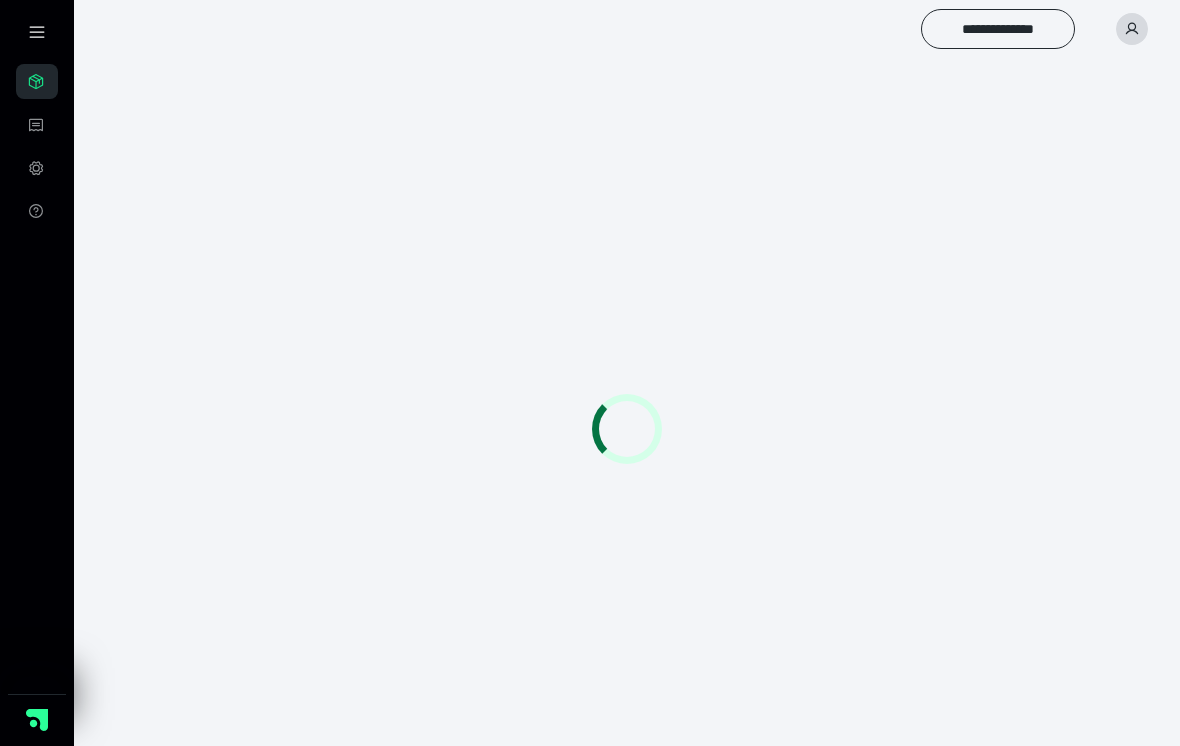 scroll, scrollTop: 0, scrollLeft: 0, axis: both 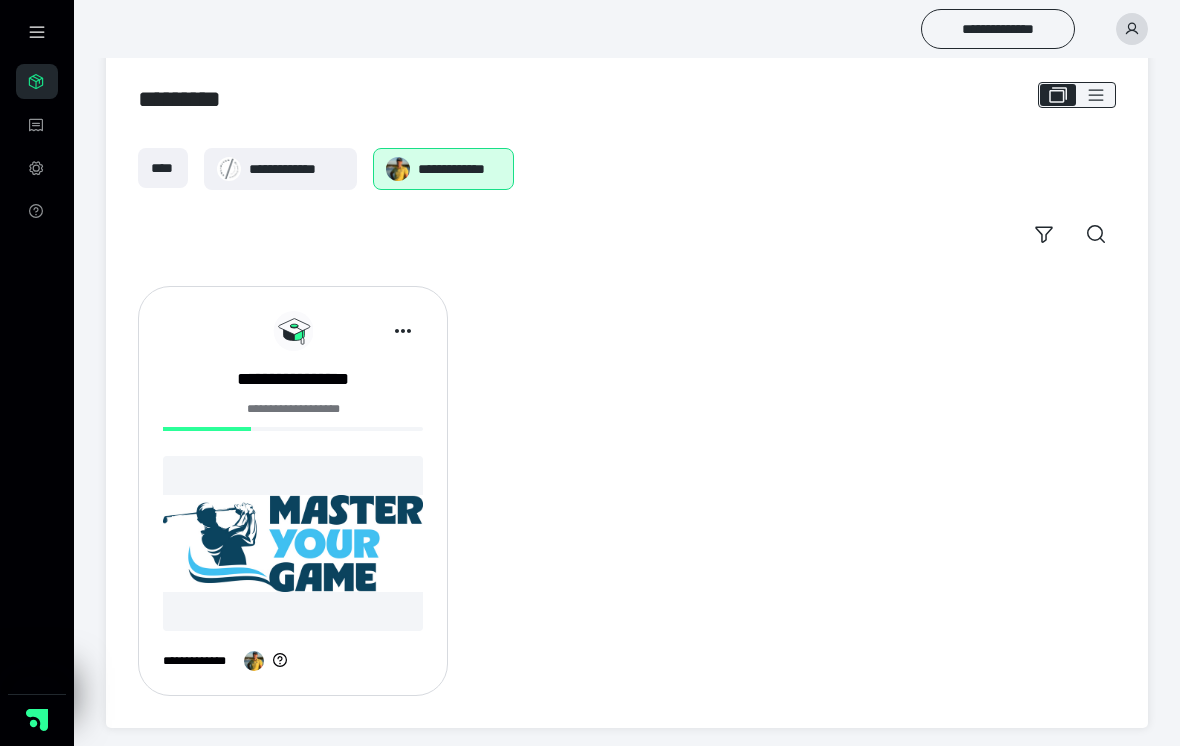 click at bounding box center [293, 543] 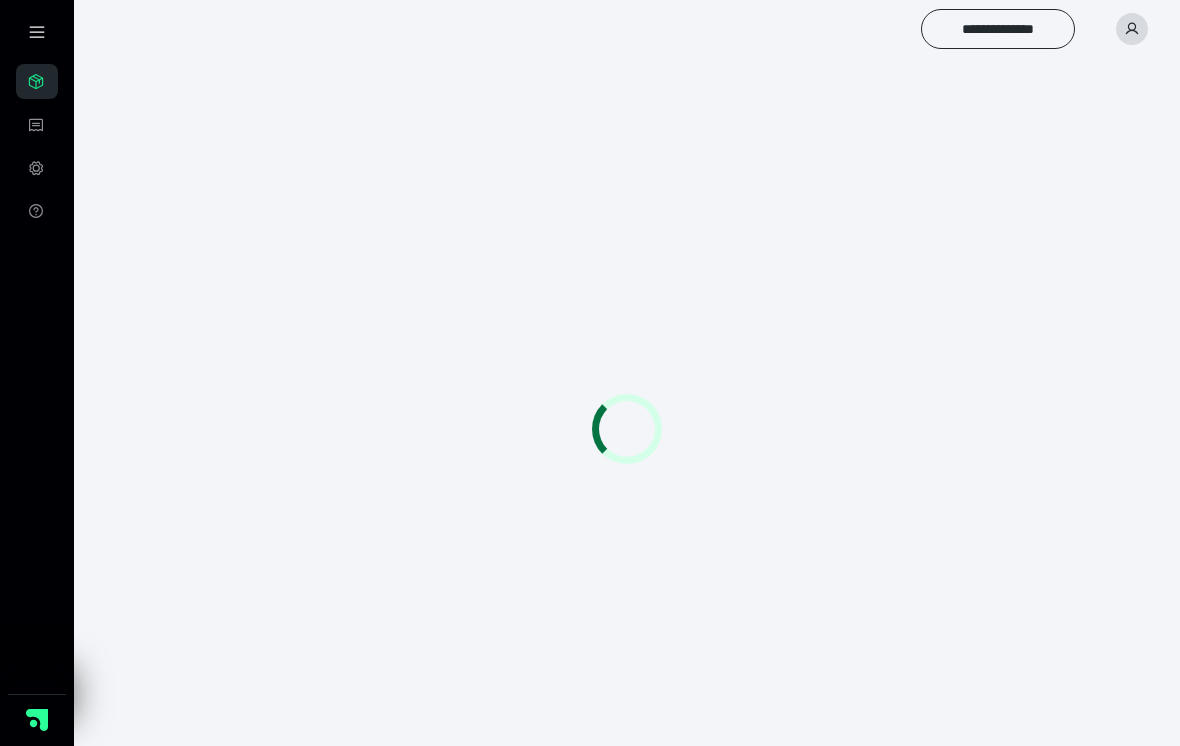scroll, scrollTop: 0, scrollLeft: 0, axis: both 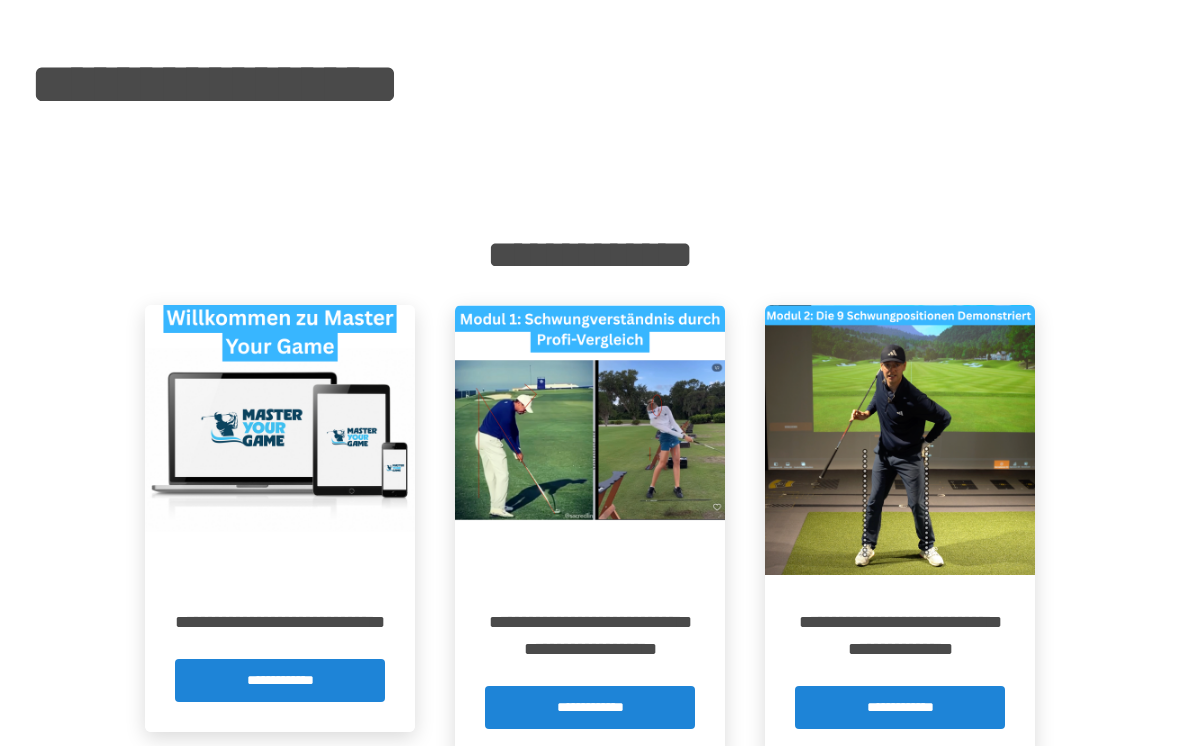 click on "**********" at bounding box center [900, 636] 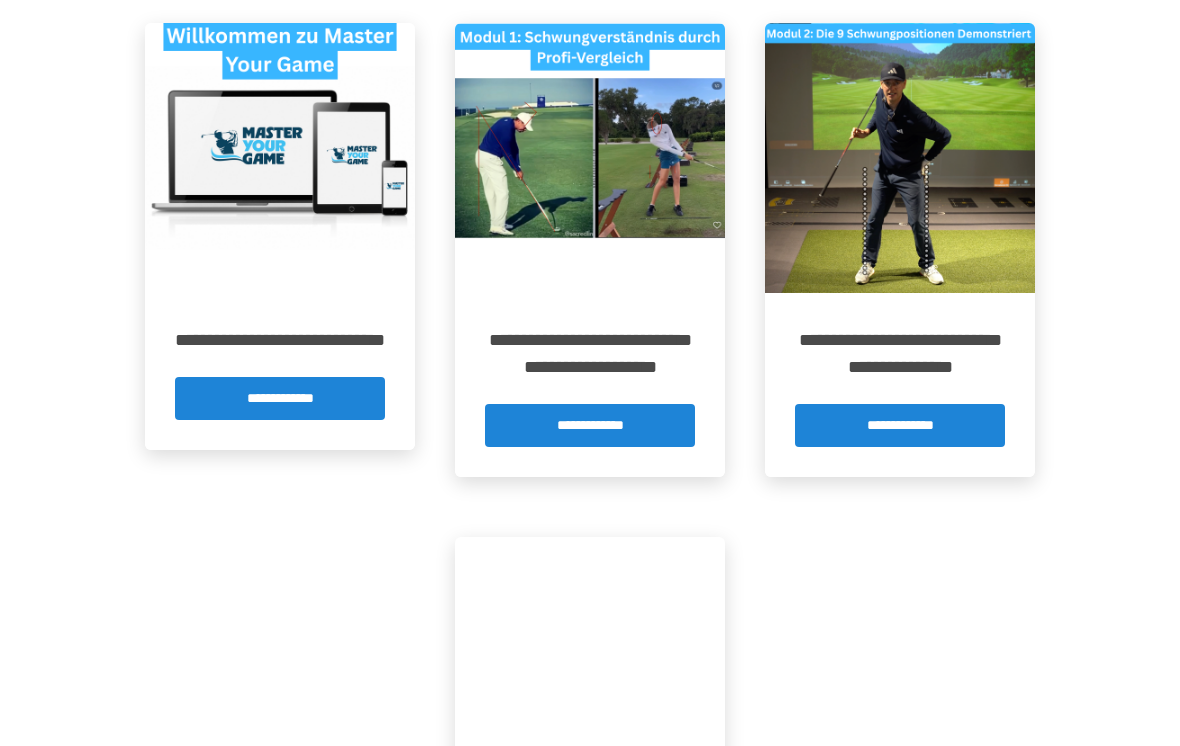 scroll, scrollTop: 424, scrollLeft: 0, axis: vertical 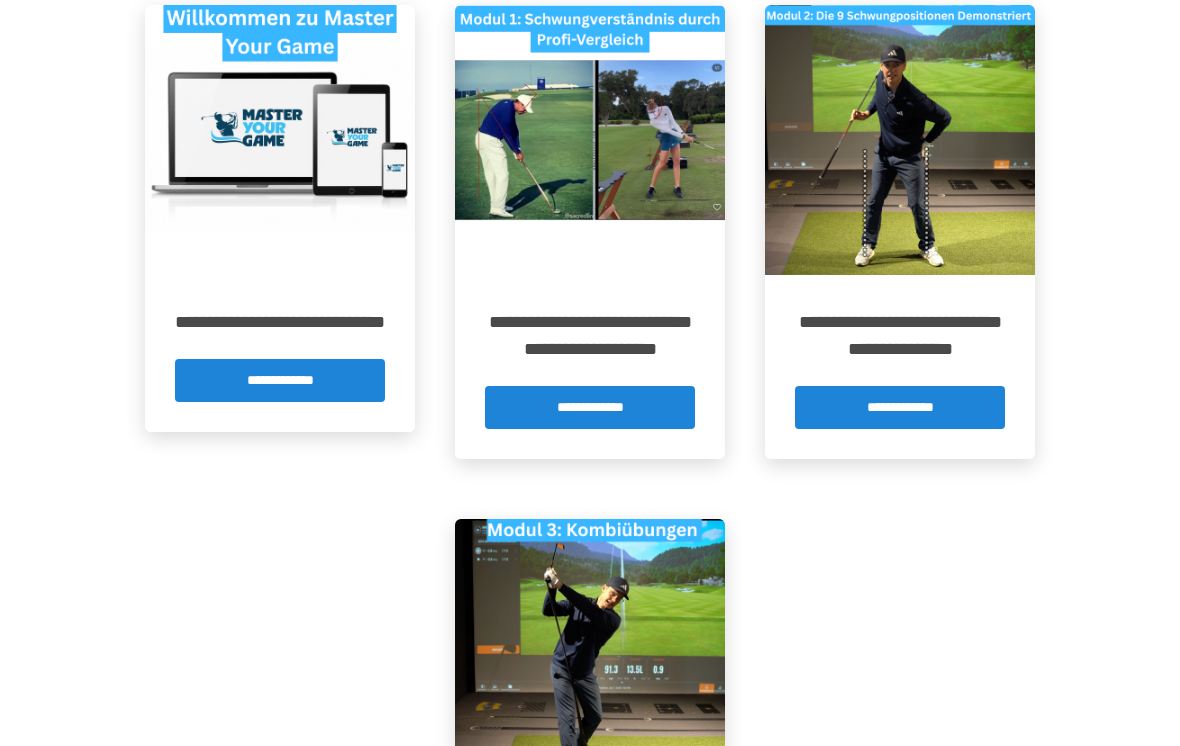 click at bounding box center (590, 655) 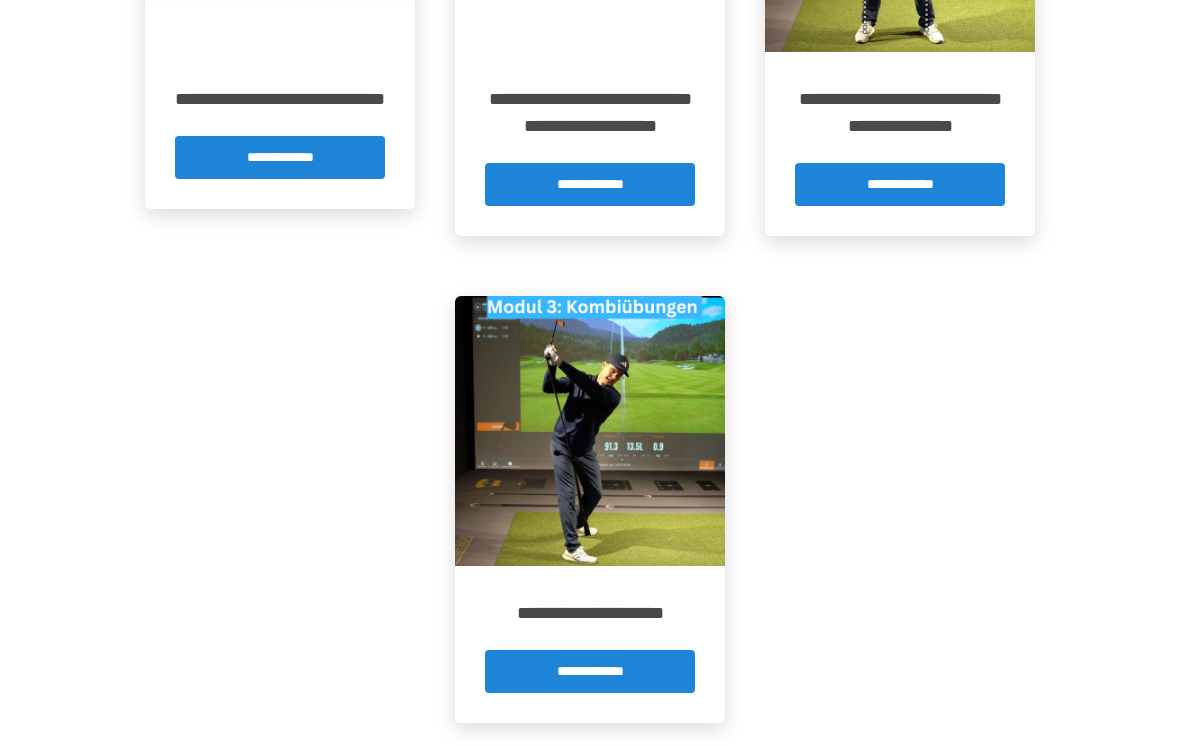 scroll, scrollTop: 679, scrollLeft: 0, axis: vertical 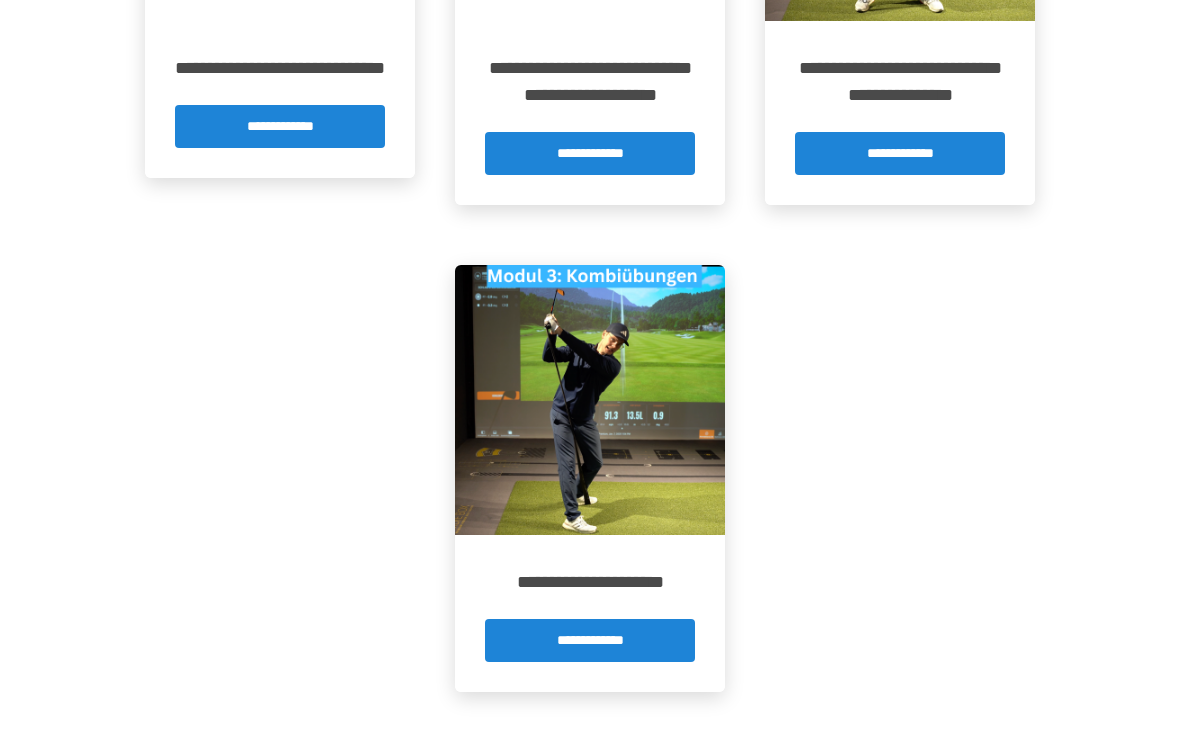 click on "**********" at bounding box center (590, 582) 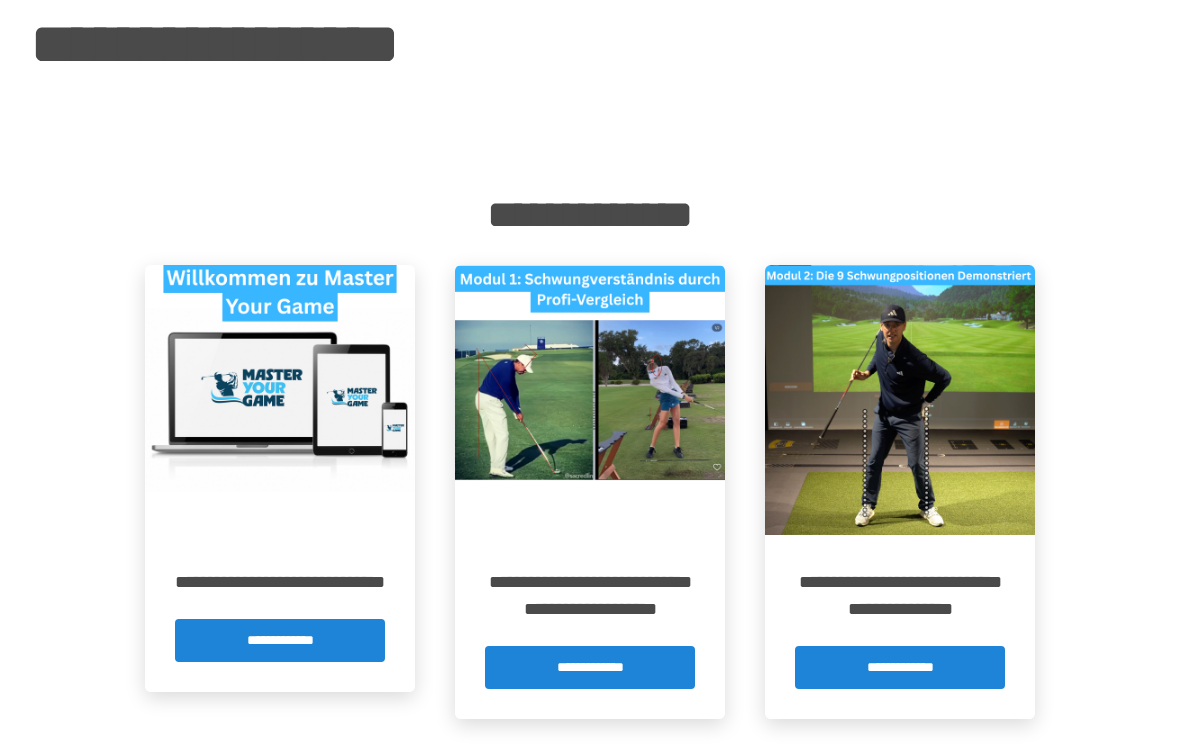 scroll, scrollTop: 0, scrollLeft: 0, axis: both 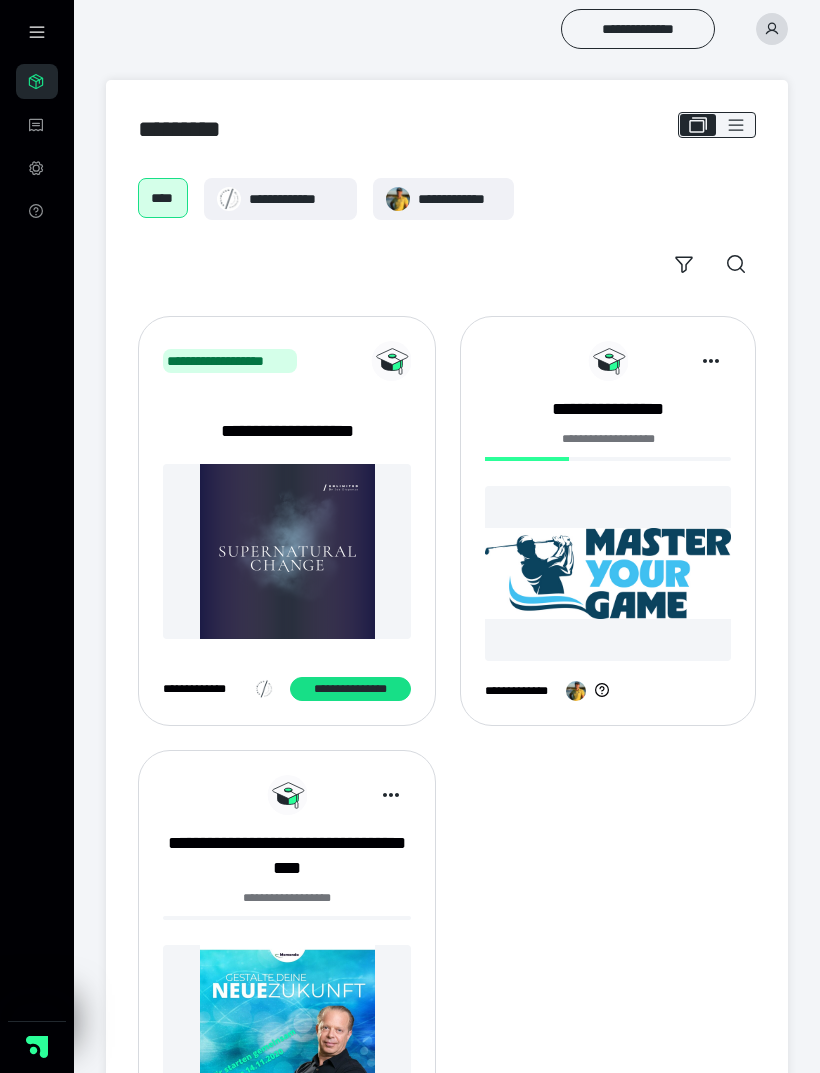 click at bounding box center [608, 573] 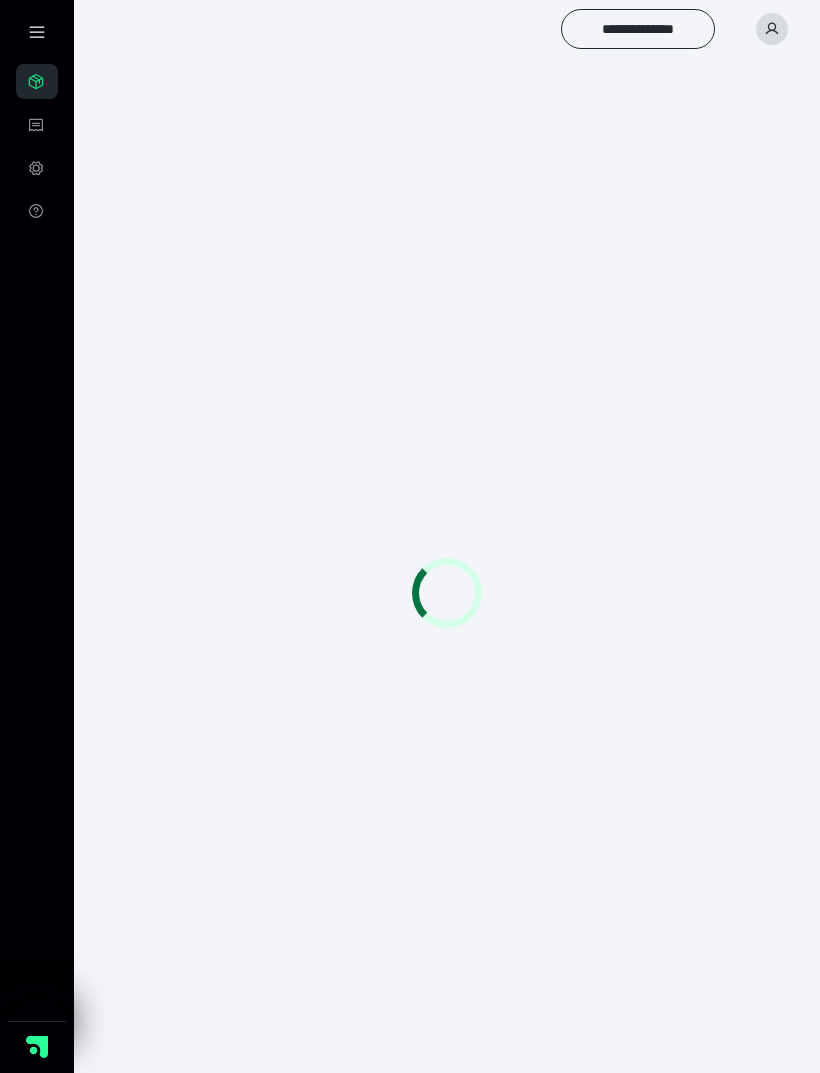 scroll, scrollTop: 0, scrollLeft: 0, axis: both 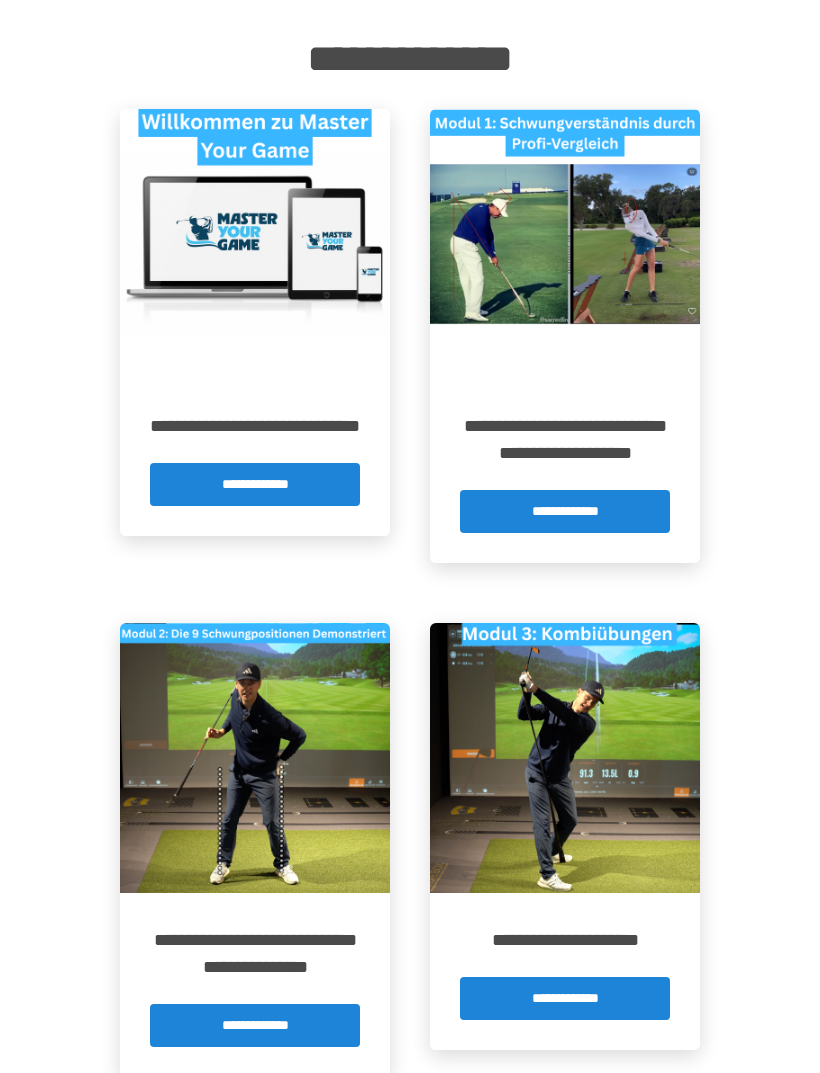 click on "**********" at bounding box center [565, 998] 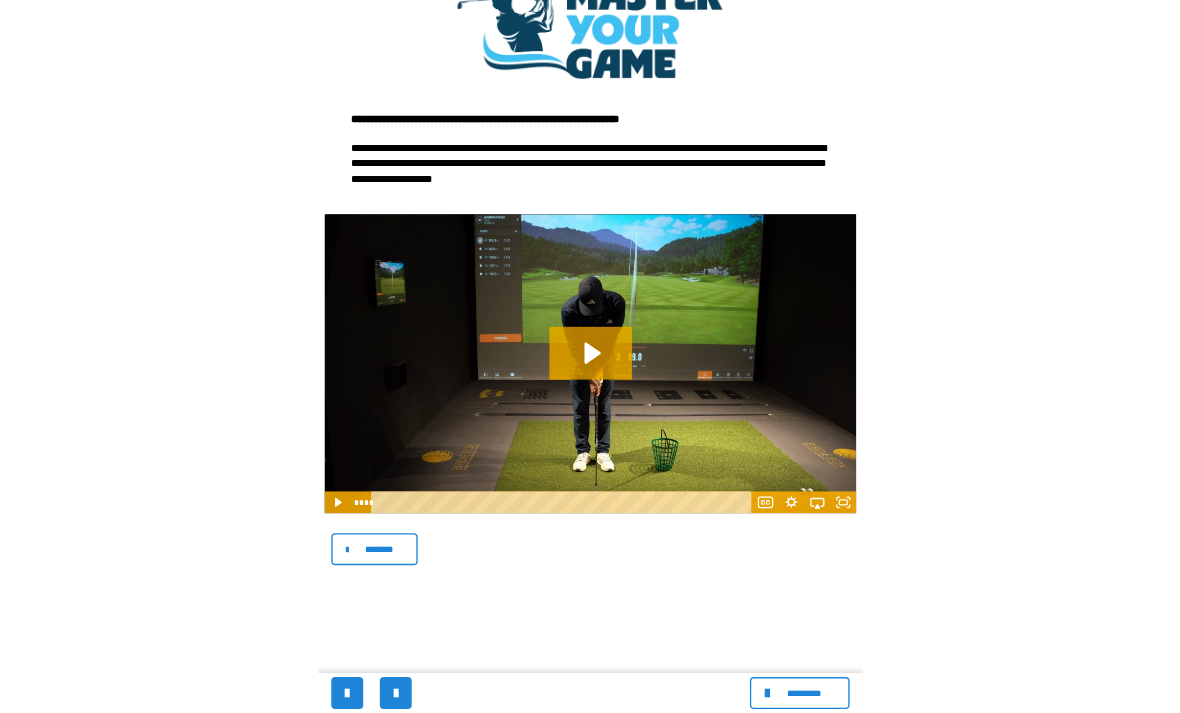 scroll, scrollTop: 352, scrollLeft: 0, axis: vertical 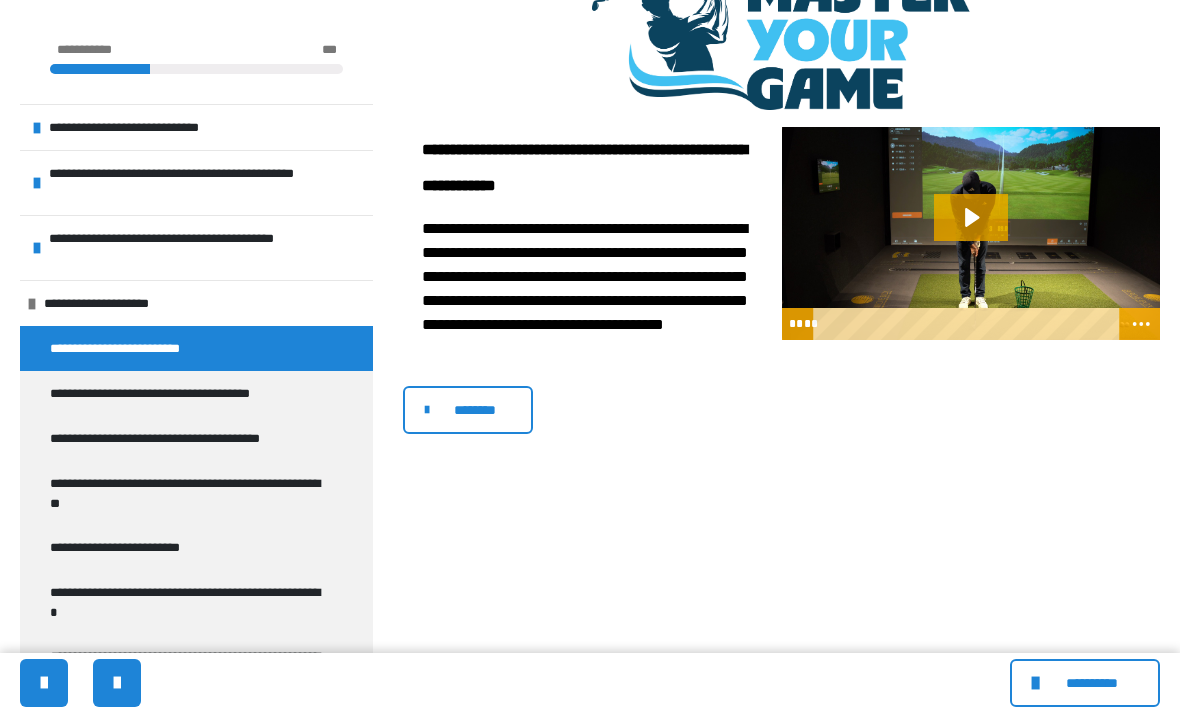 click on "**********" at bounding box center (172, 438) 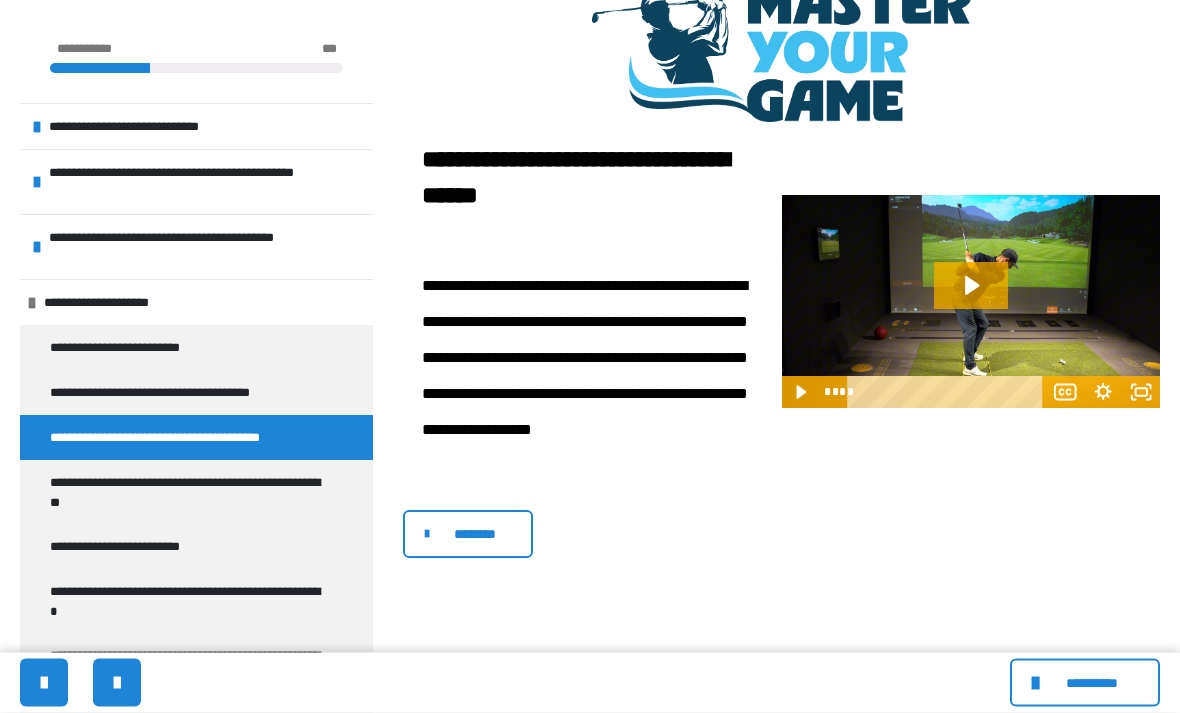 scroll, scrollTop: 412, scrollLeft: 0, axis: vertical 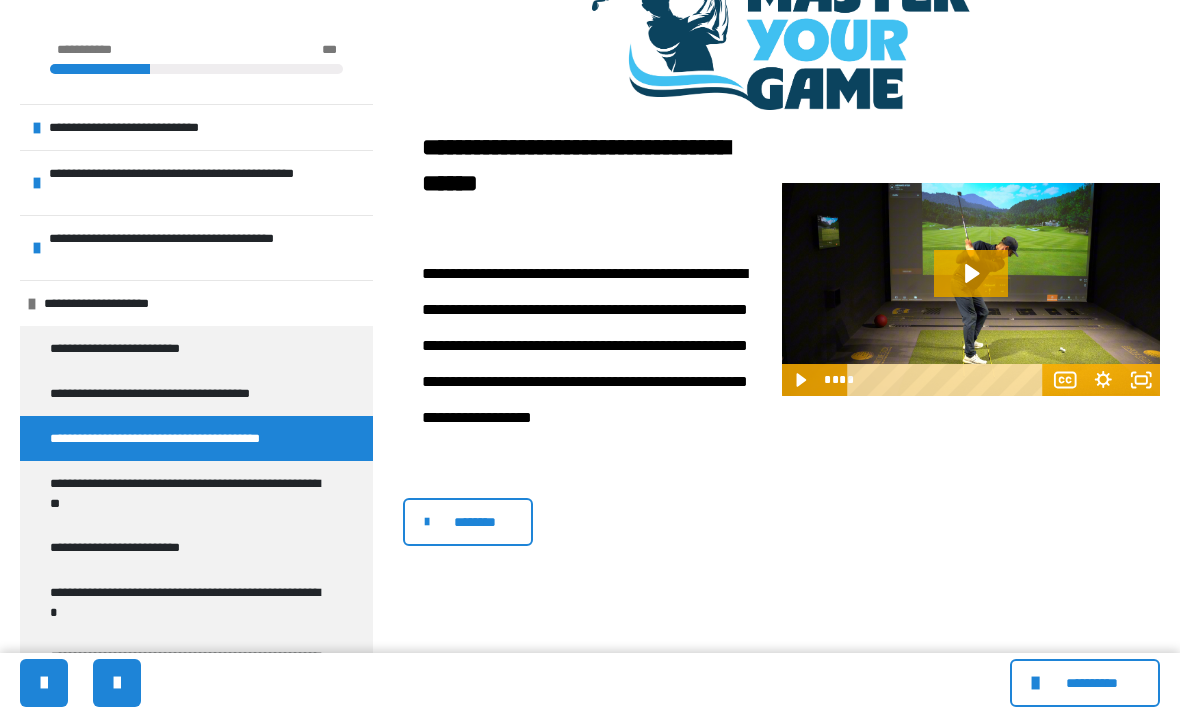 click 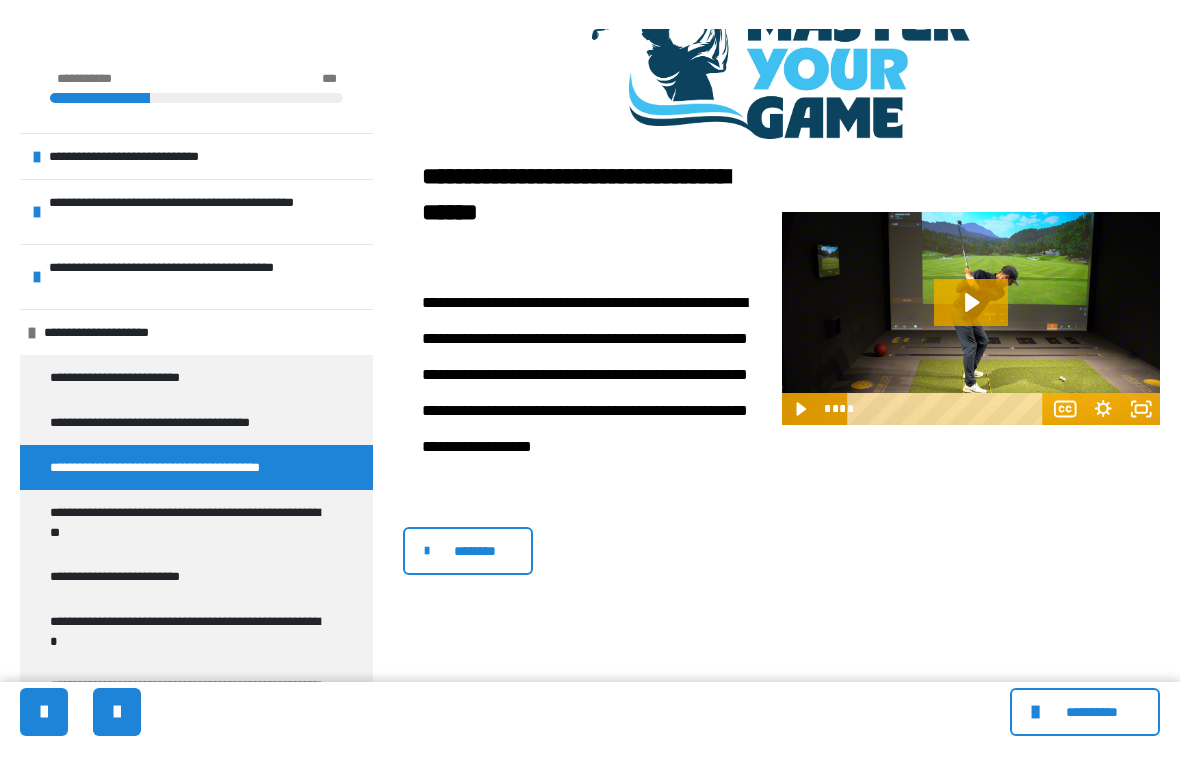 scroll, scrollTop: 24, scrollLeft: 0, axis: vertical 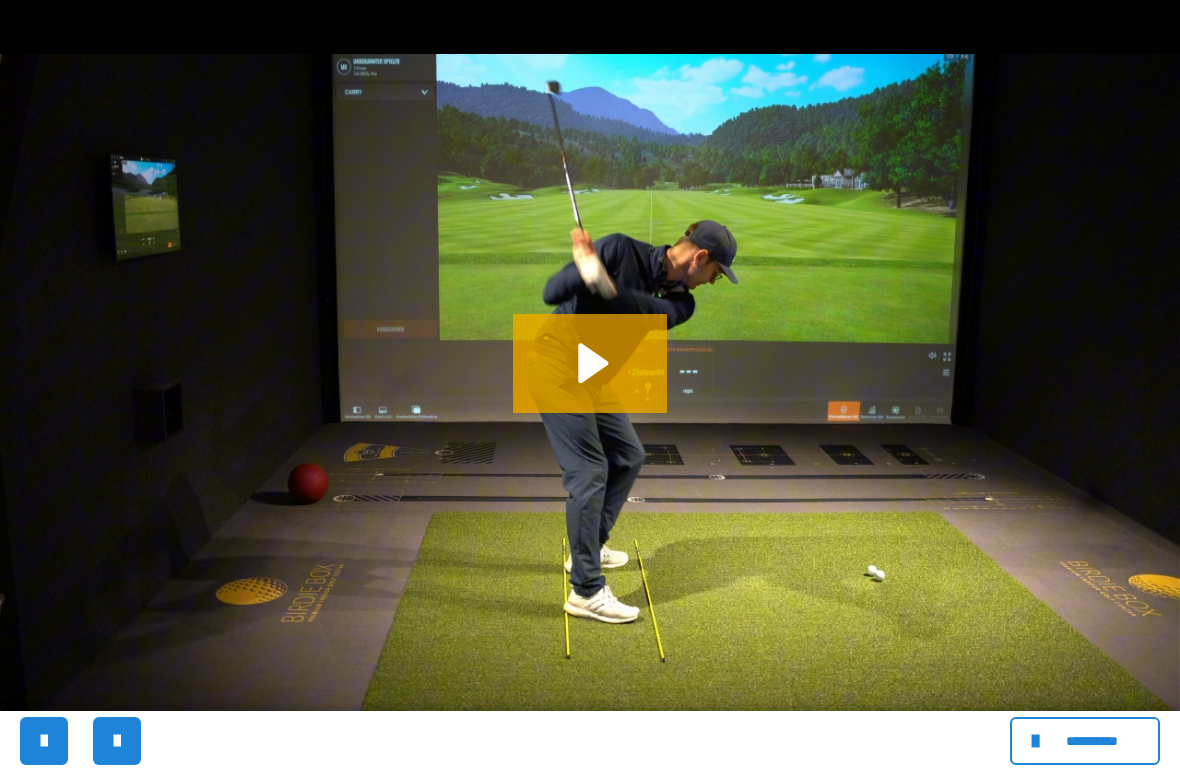 click 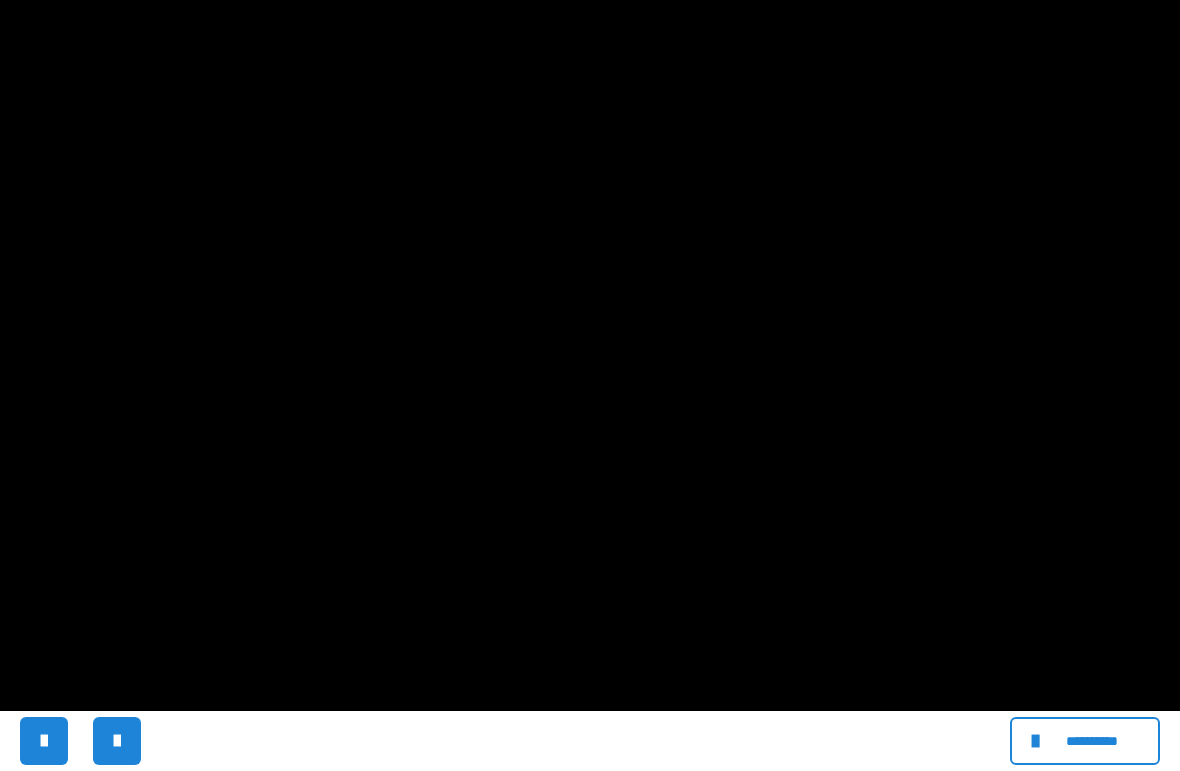 click at bounding box center [590, 385] 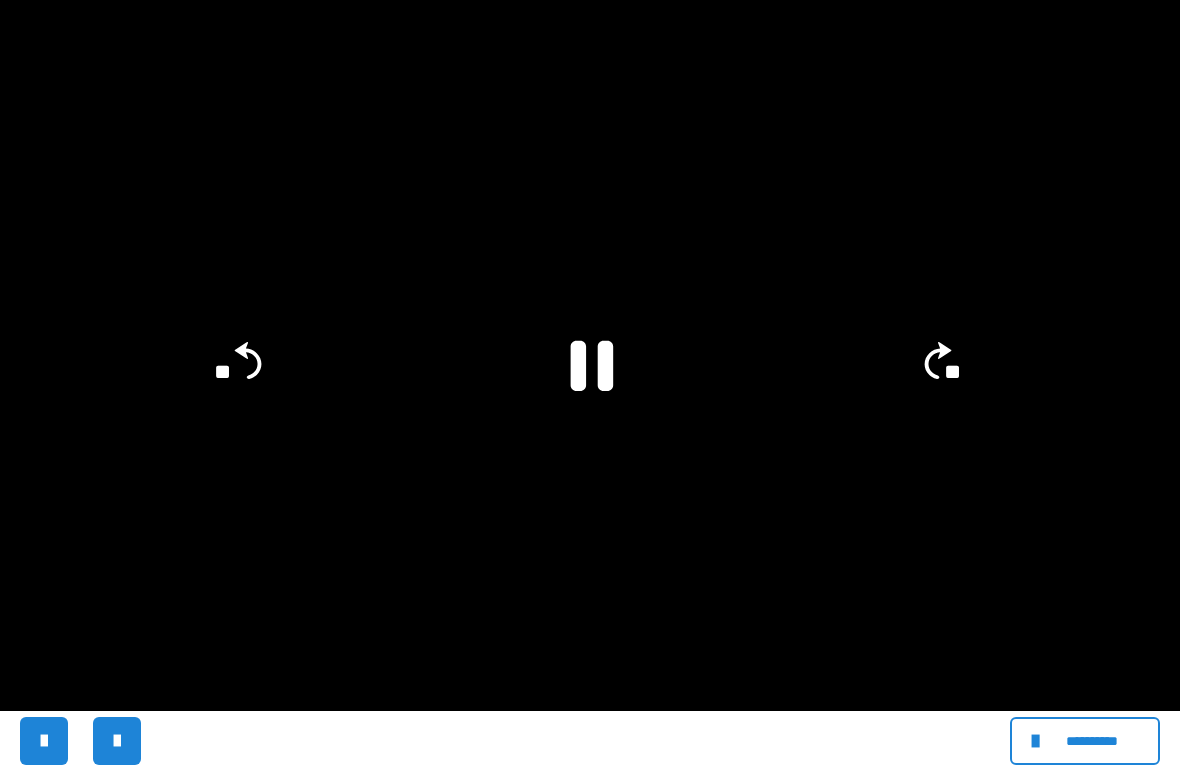 click 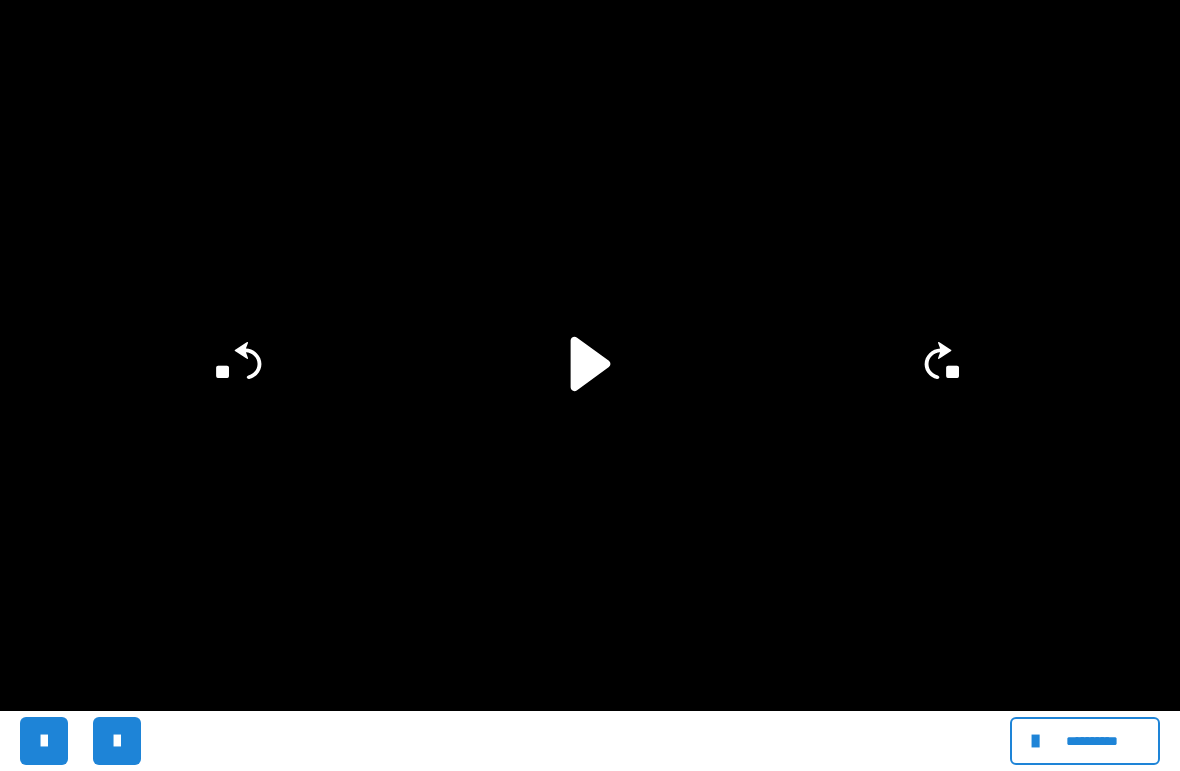 click 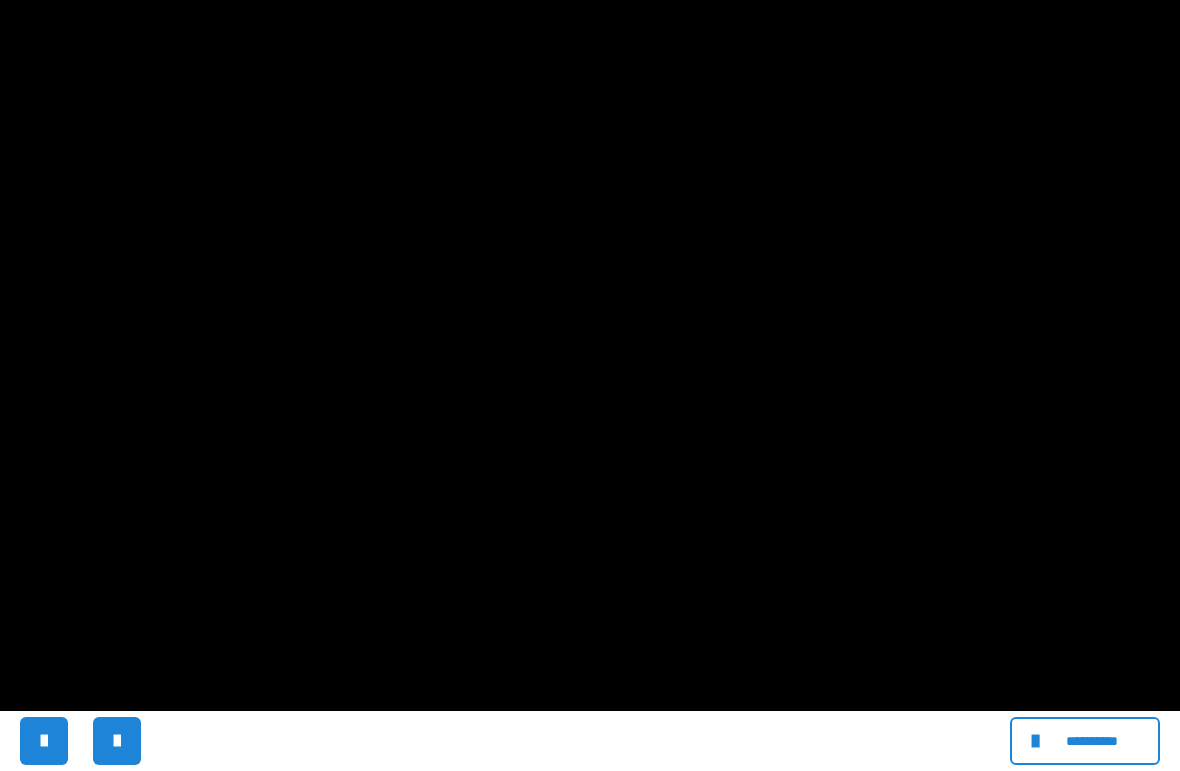 click at bounding box center [590, 385] 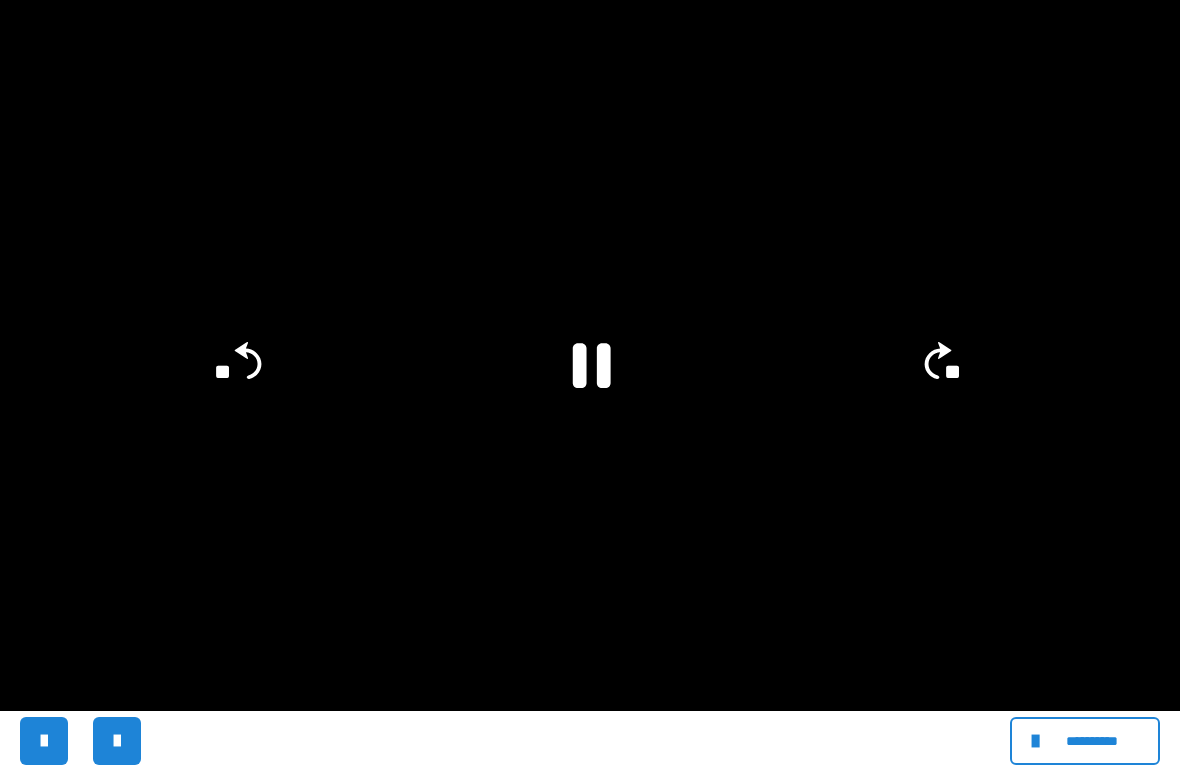 click 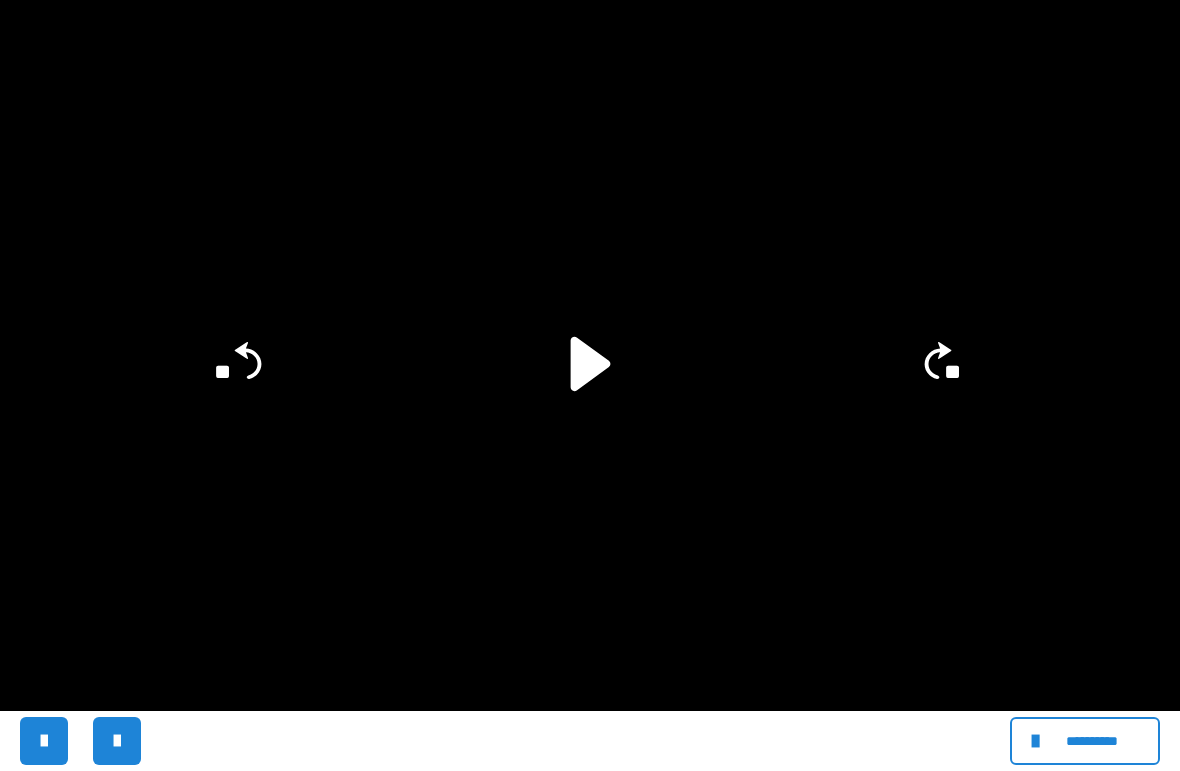 click 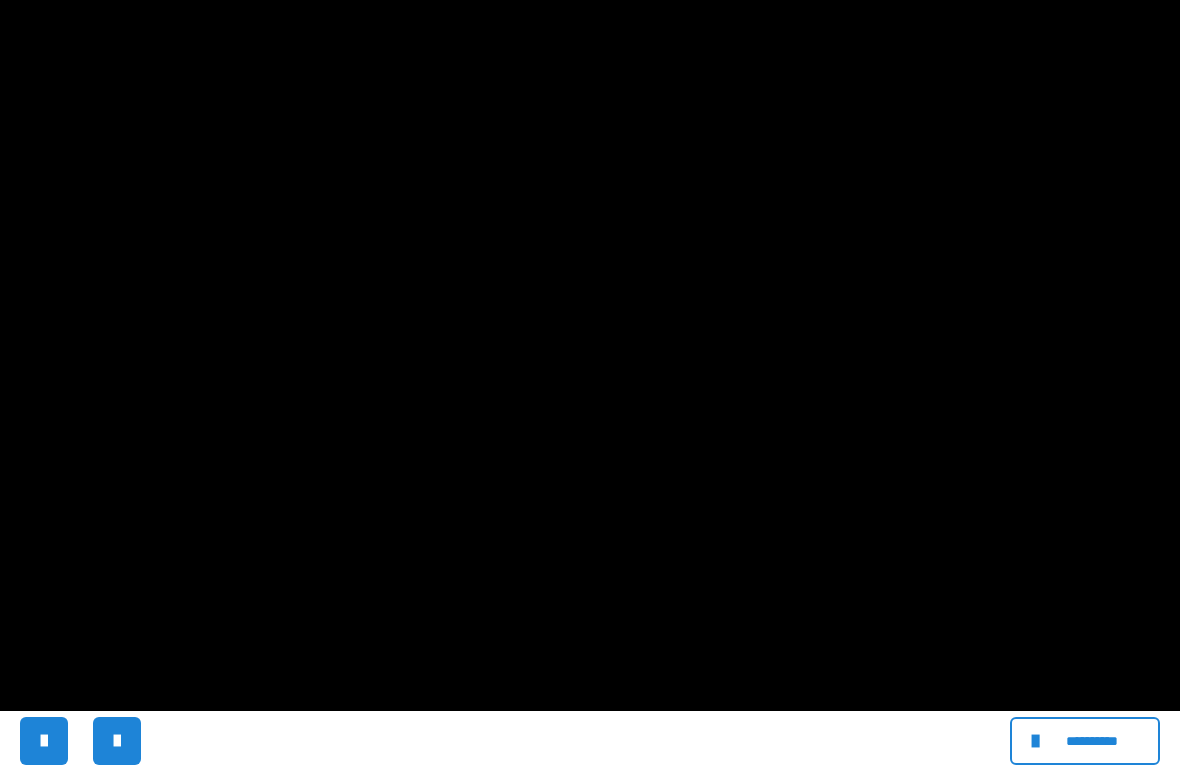 click at bounding box center [590, 385] 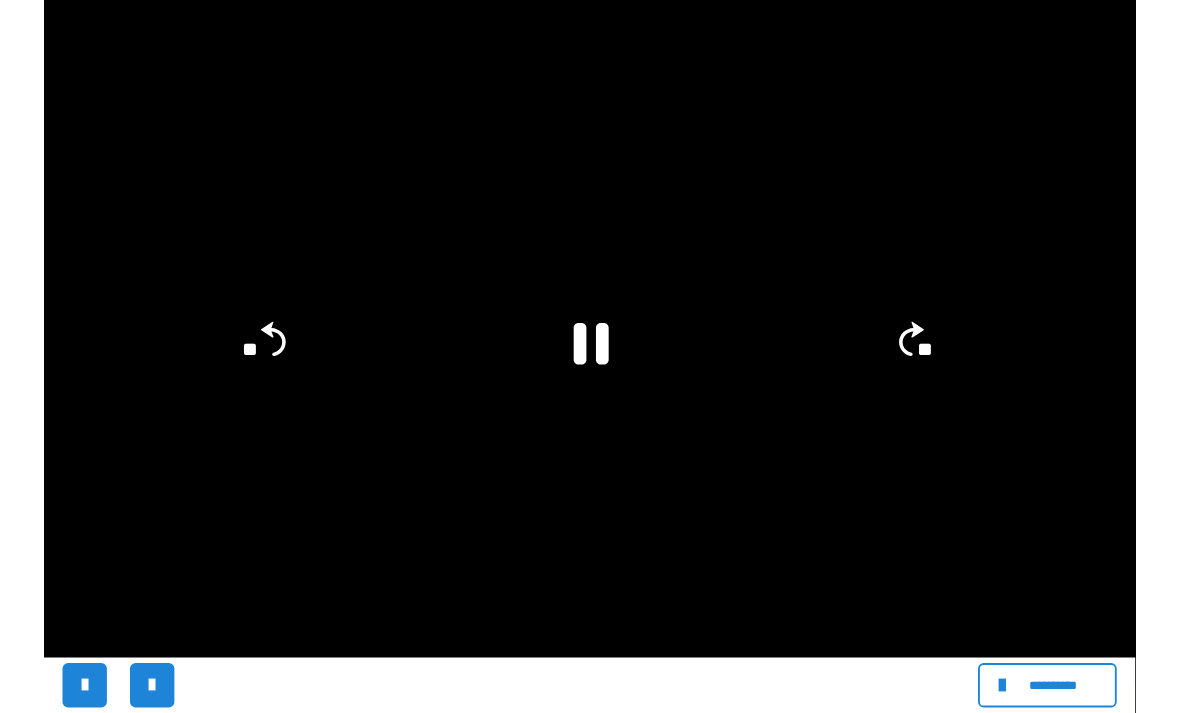 scroll, scrollTop: 412, scrollLeft: 0, axis: vertical 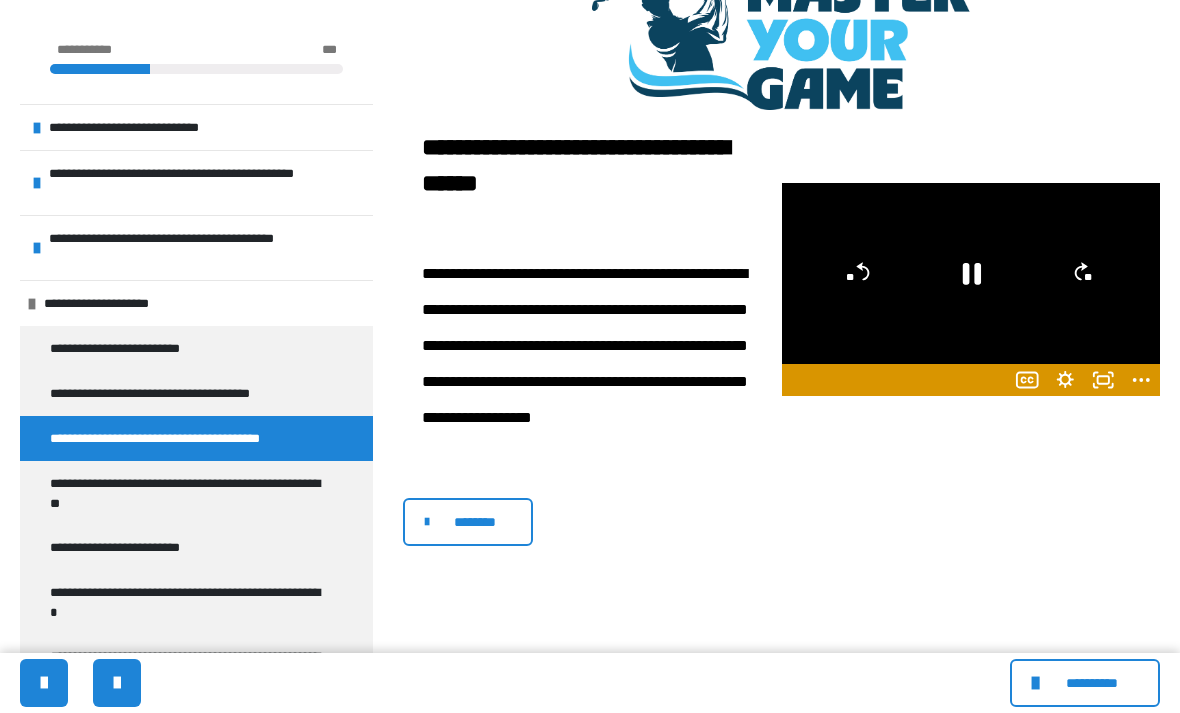 click on "**********" at bounding box center (188, 493) 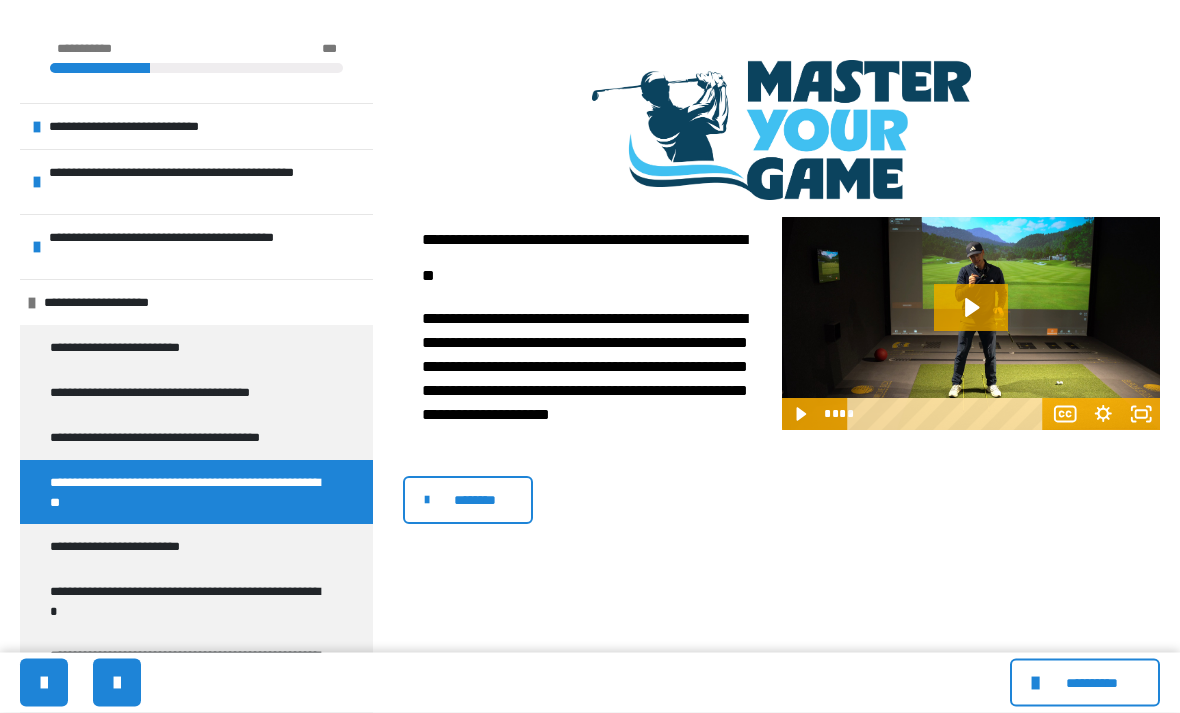 scroll, scrollTop: 314, scrollLeft: 0, axis: vertical 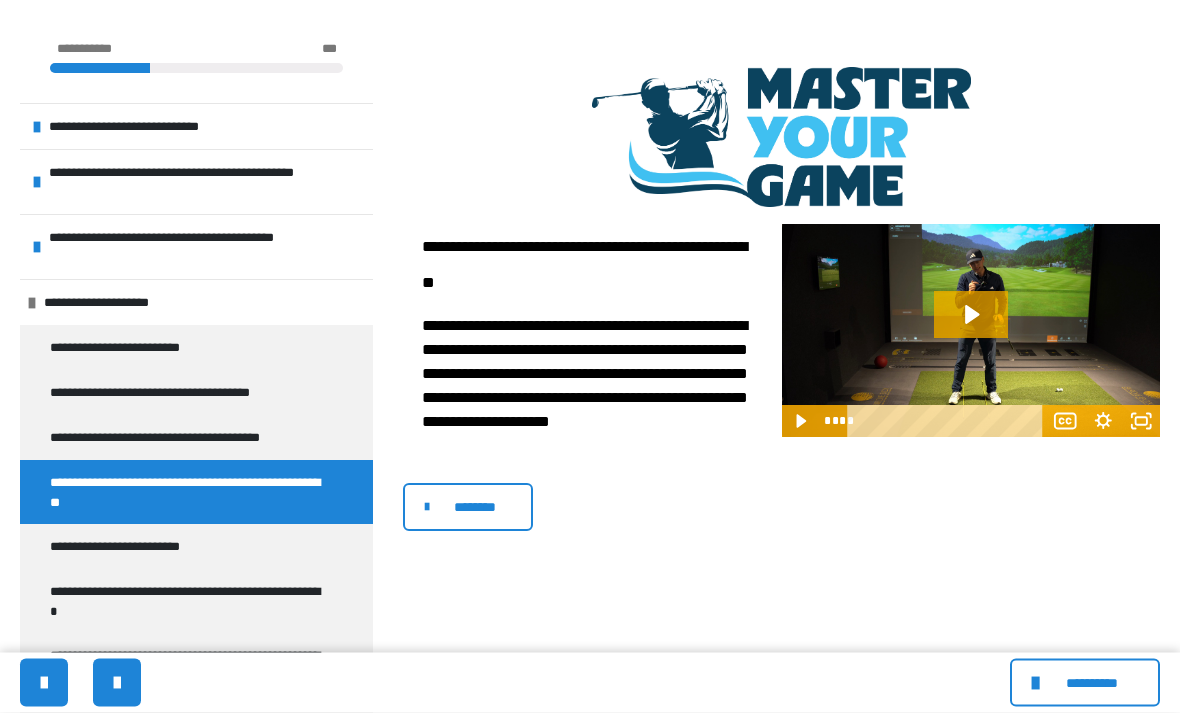 click 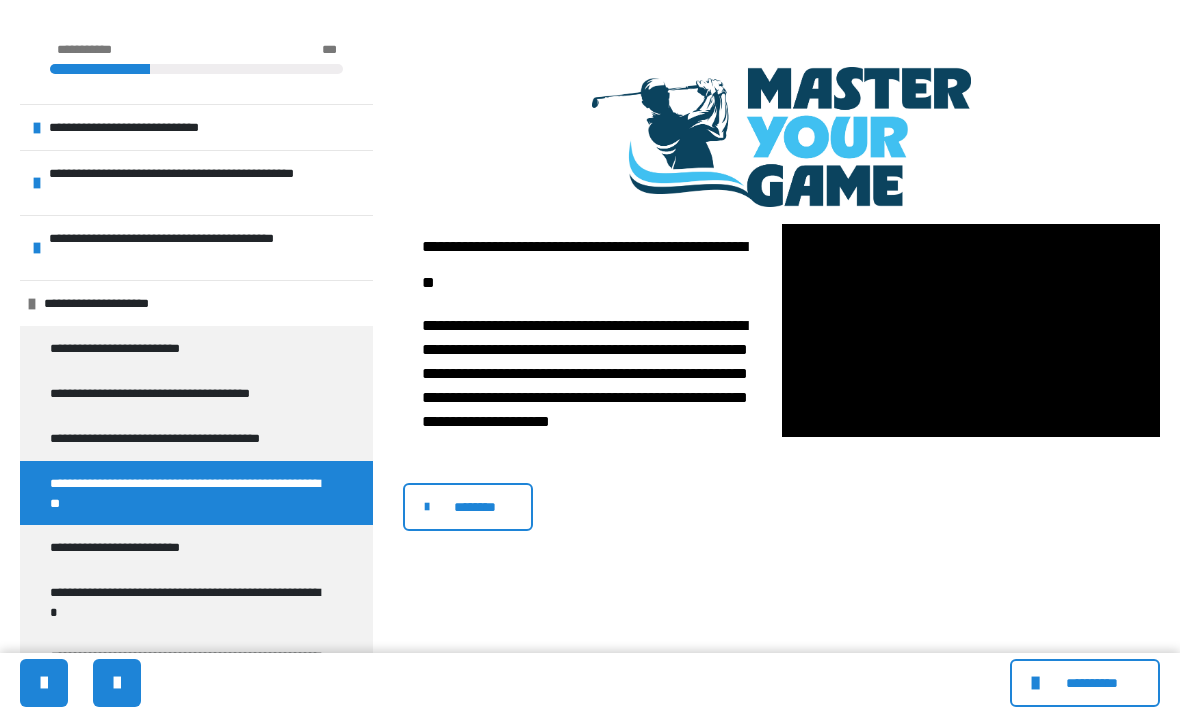 click 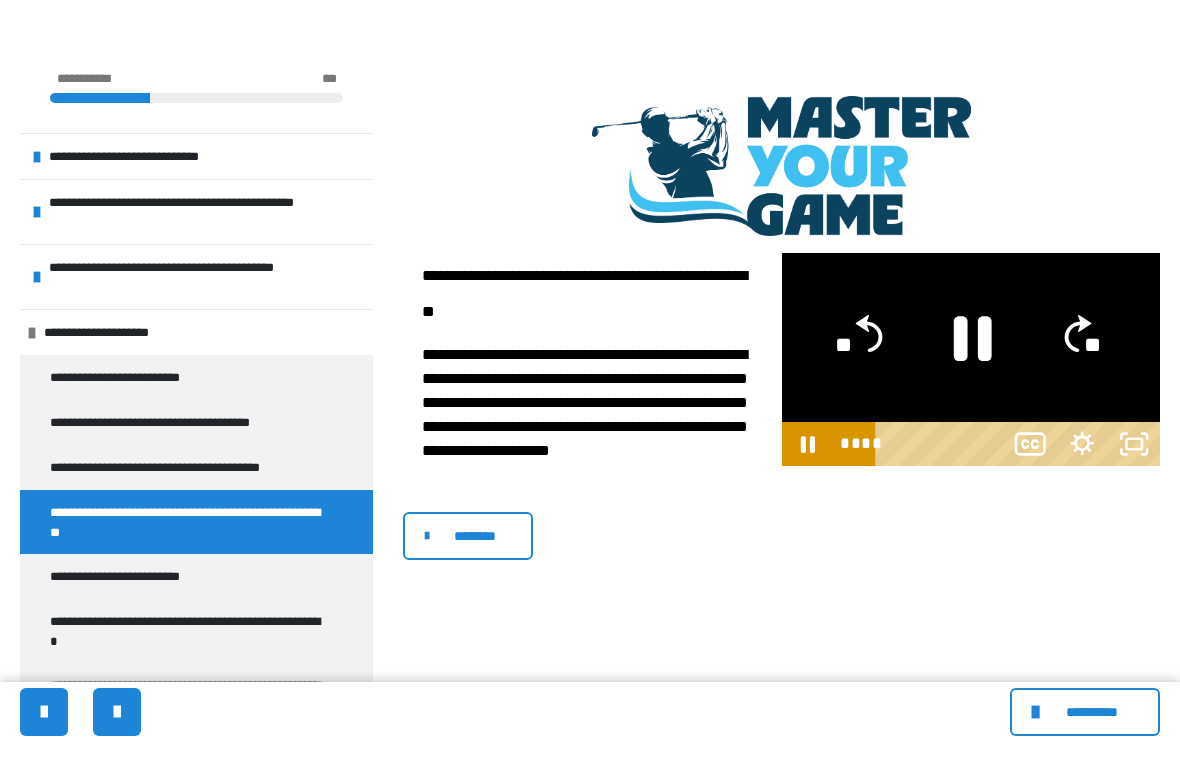 scroll, scrollTop: 24, scrollLeft: 0, axis: vertical 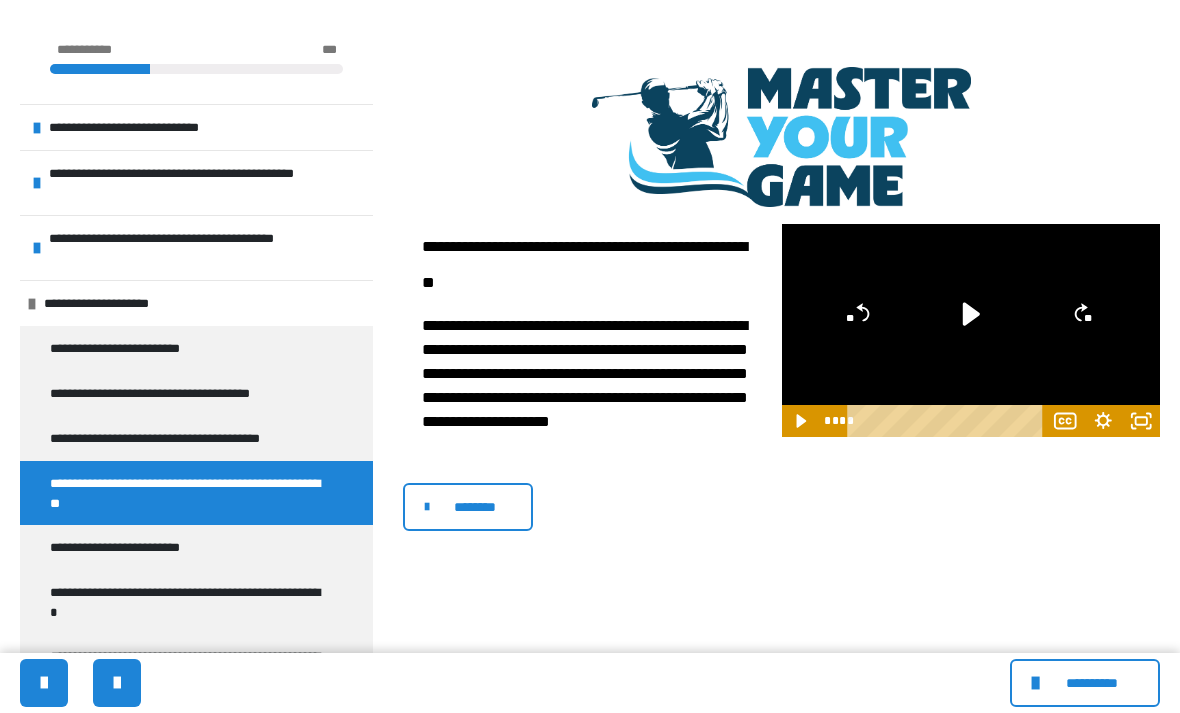 click on "**********" at bounding box center (123, 547) 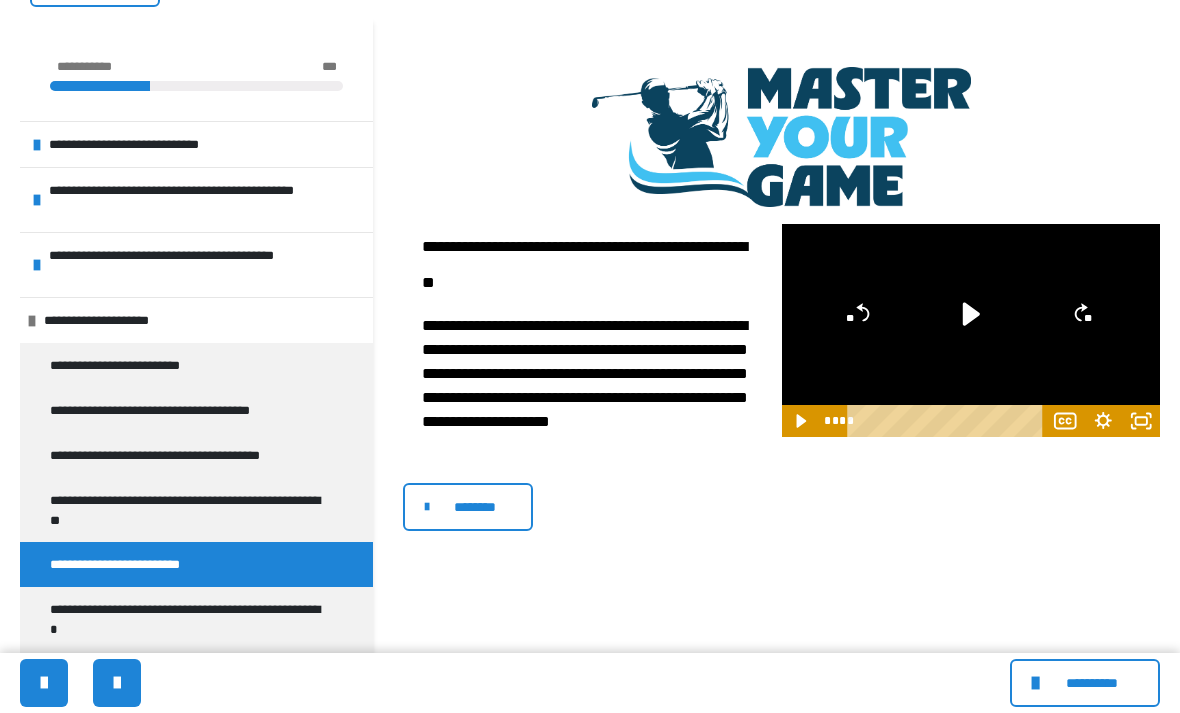 scroll, scrollTop: 0, scrollLeft: 0, axis: both 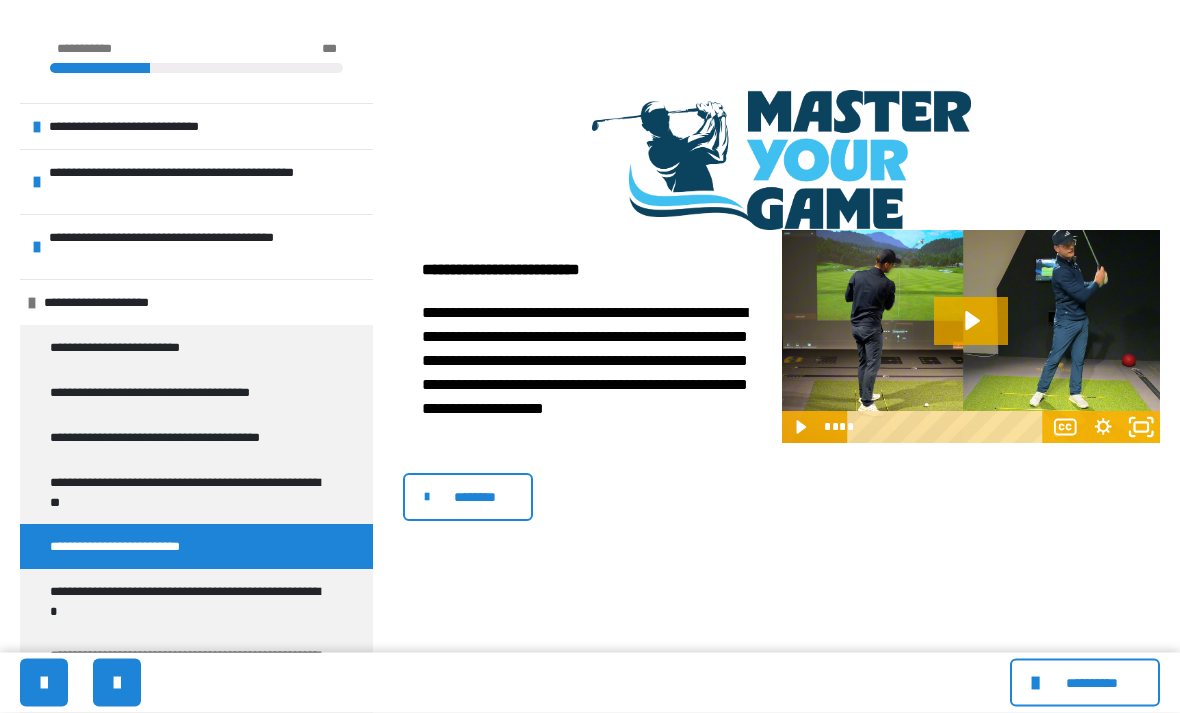 click 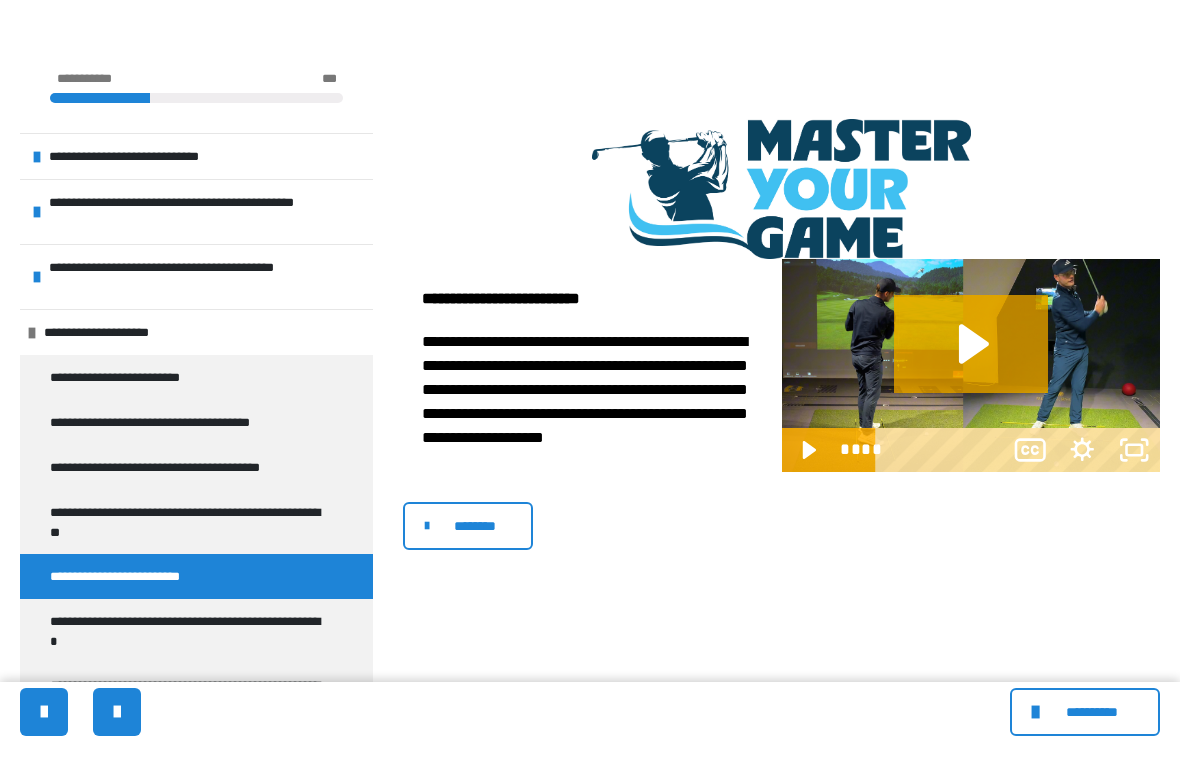 scroll, scrollTop: 24, scrollLeft: 0, axis: vertical 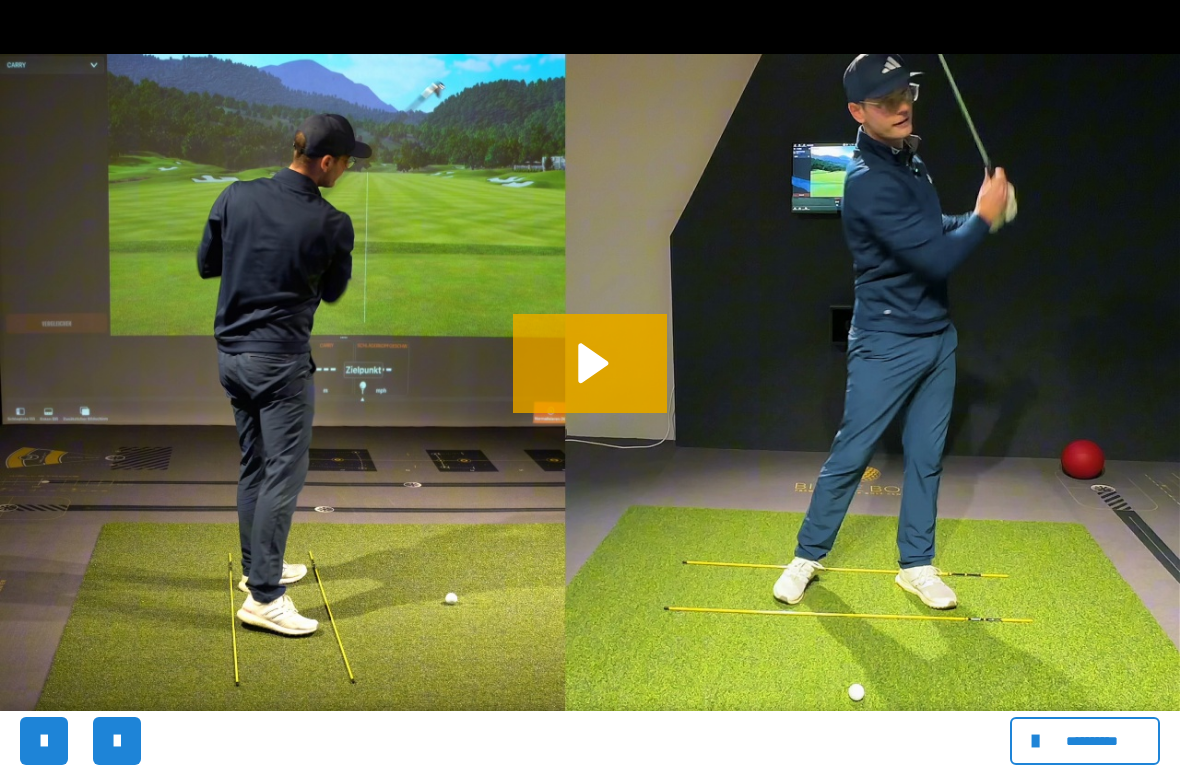 click 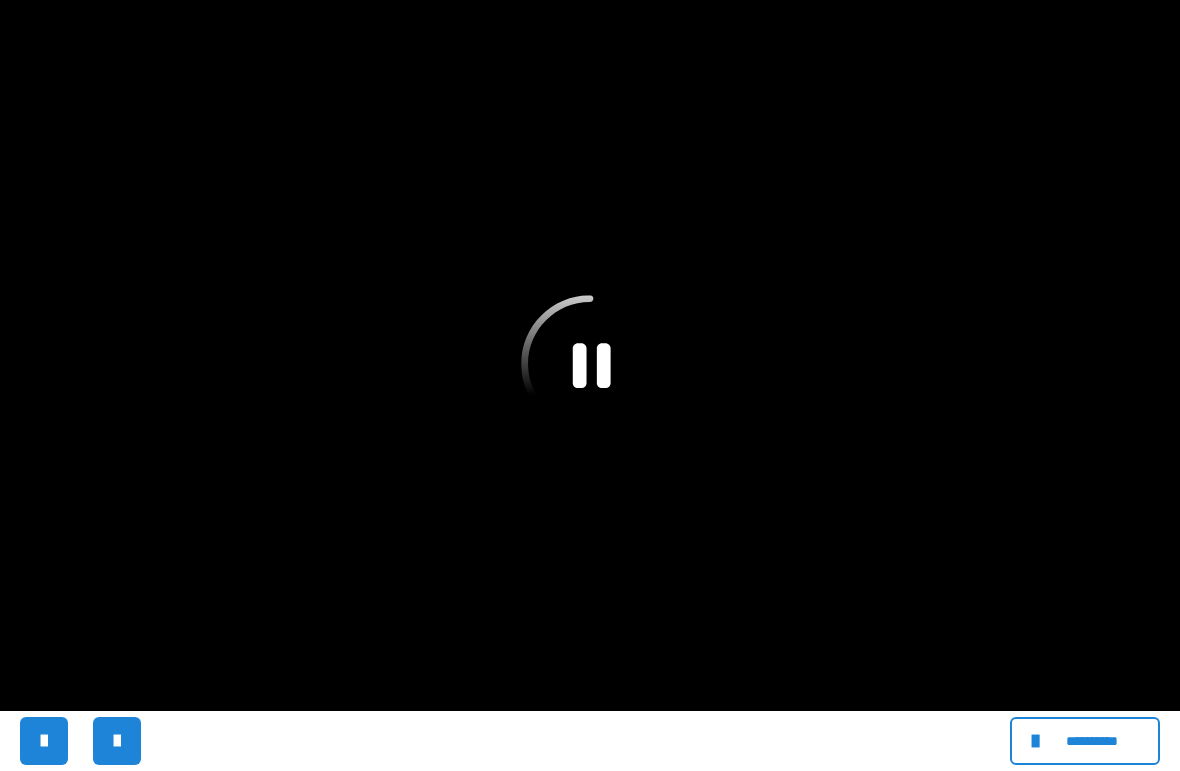 click at bounding box center (590, 385) 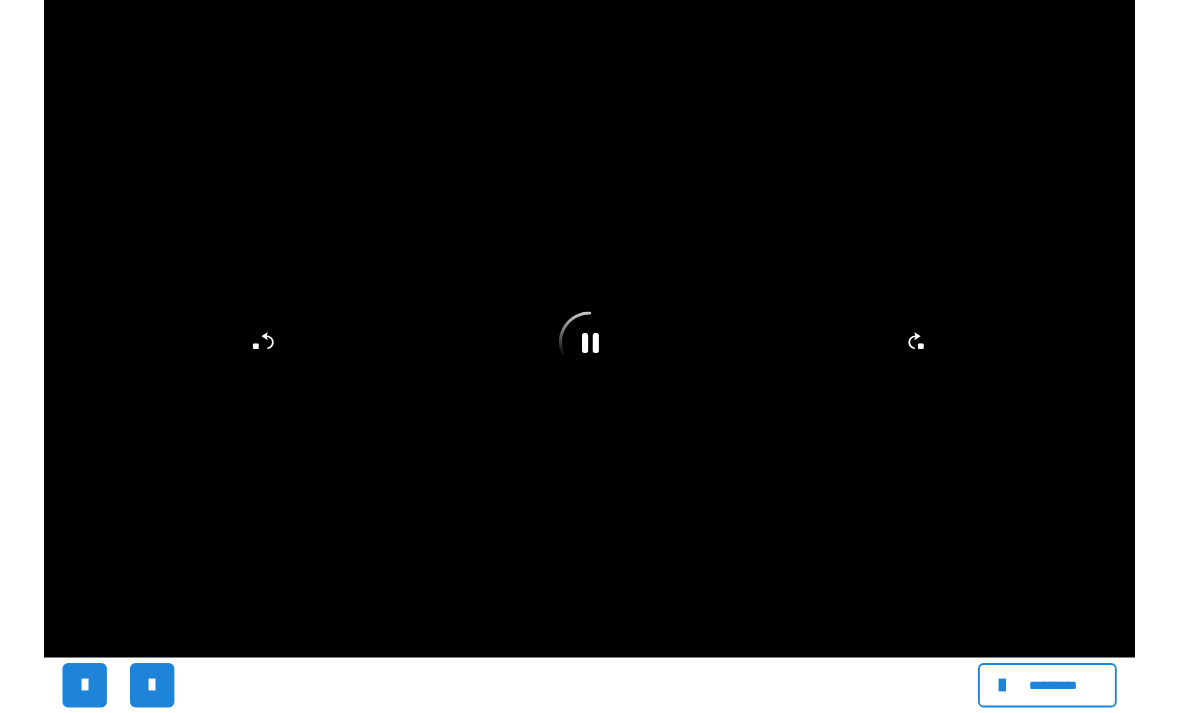 scroll, scrollTop: 232, scrollLeft: 0, axis: vertical 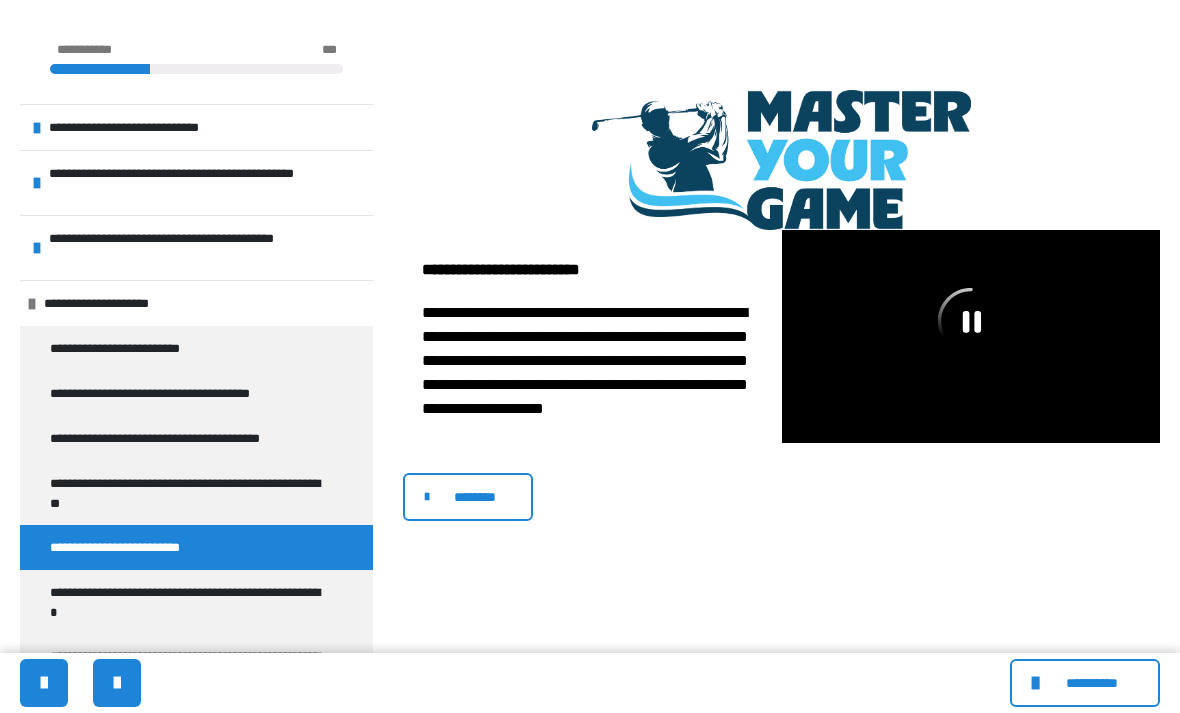 click on "**********" at bounding box center (188, 493) 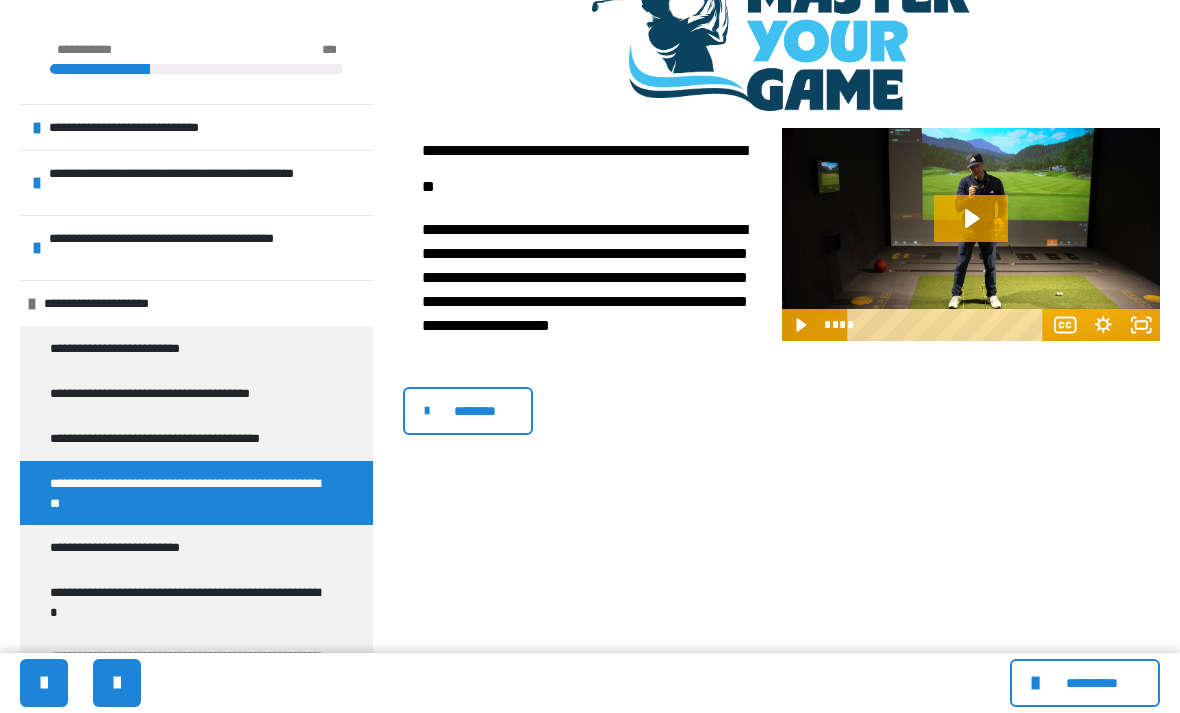 scroll, scrollTop: 437, scrollLeft: 0, axis: vertical 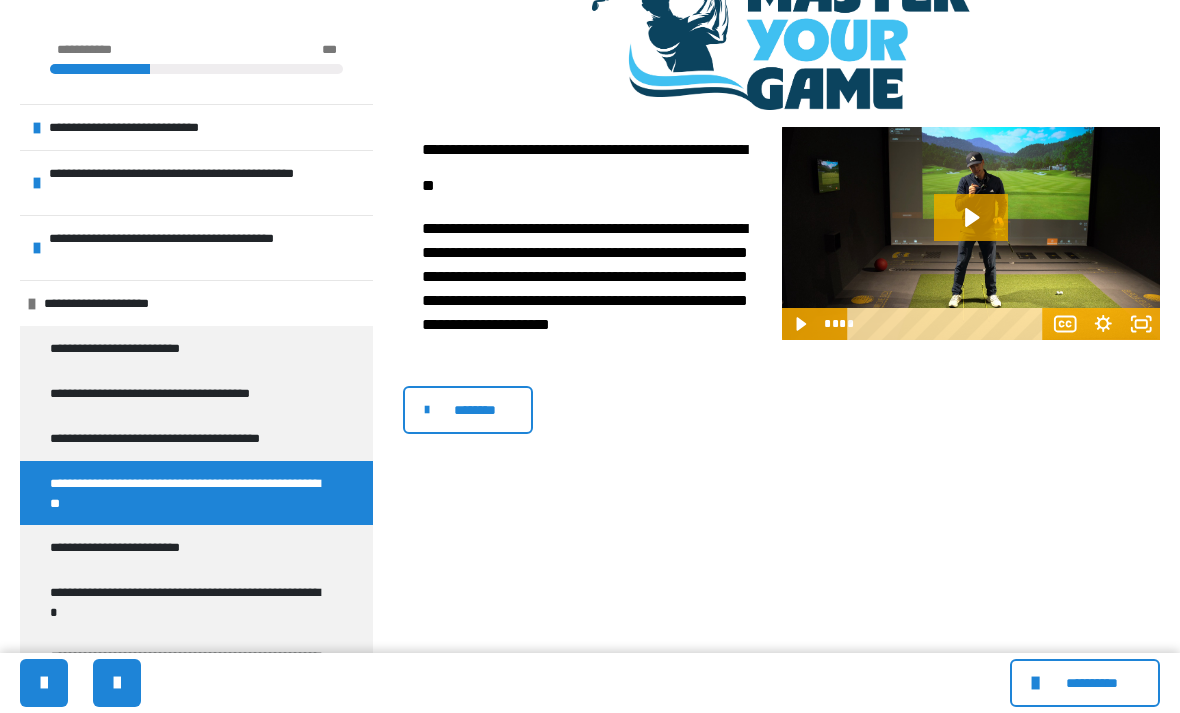 click on "**********" at bounding box center (123, 547) 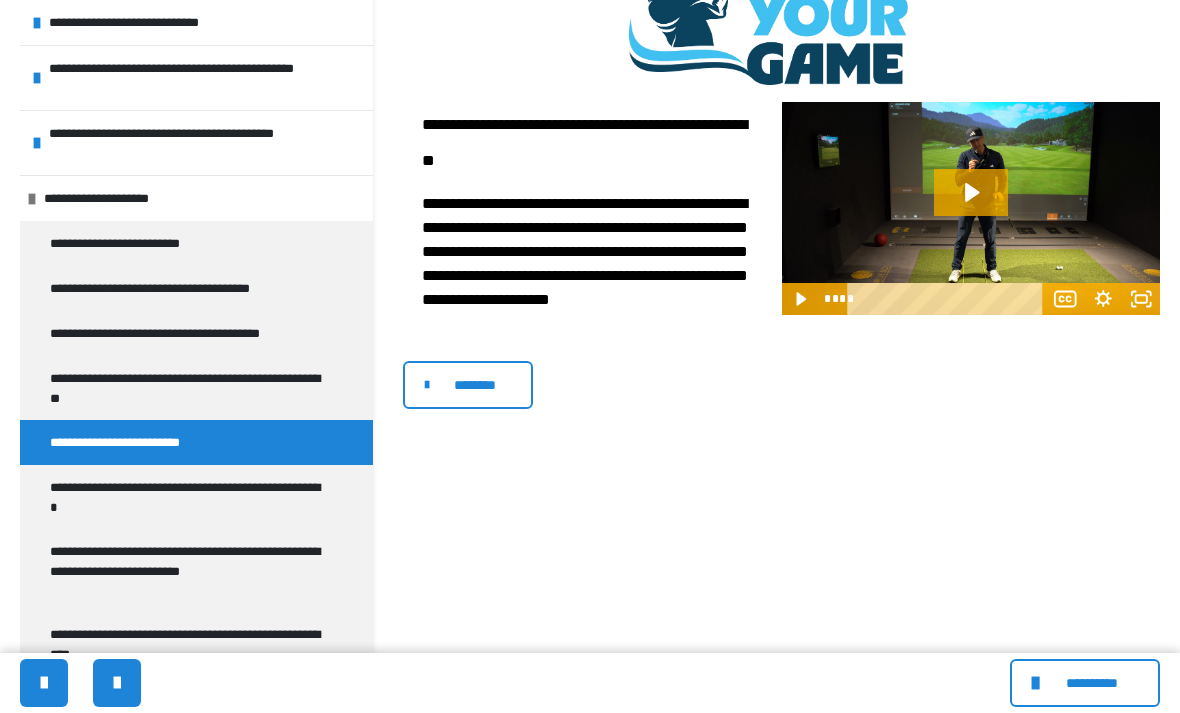 scroll, scrollTop: 0, scrollLeft: 0, axis: both 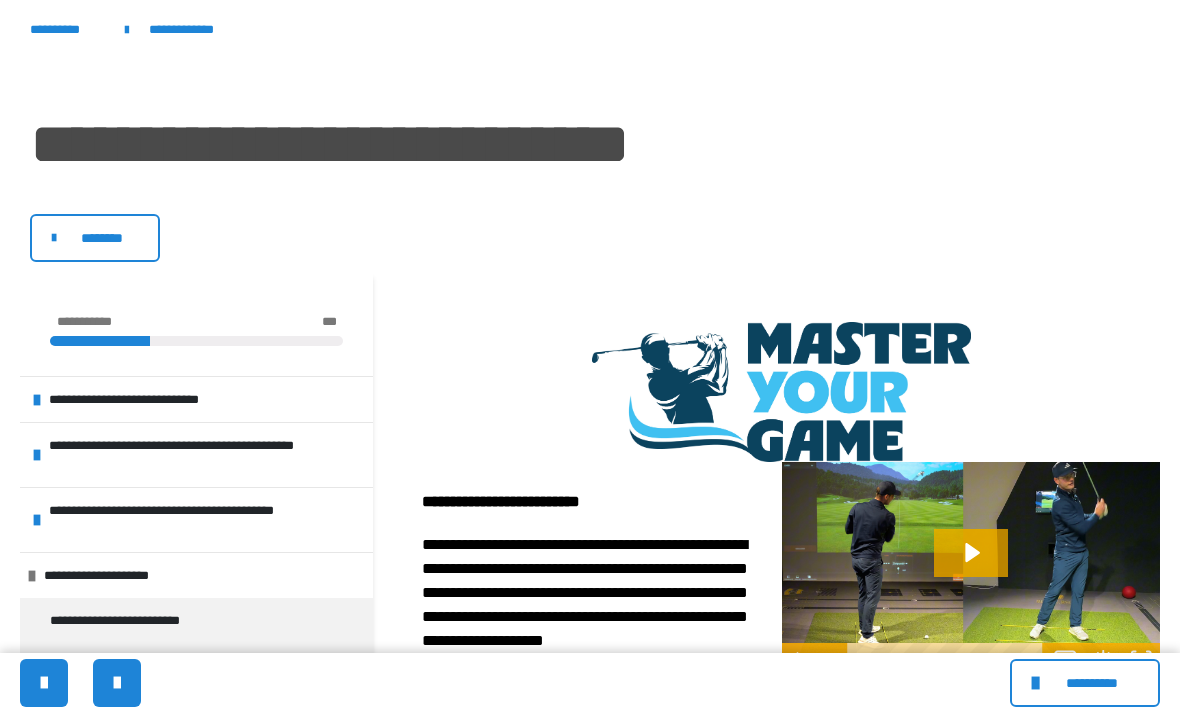 click 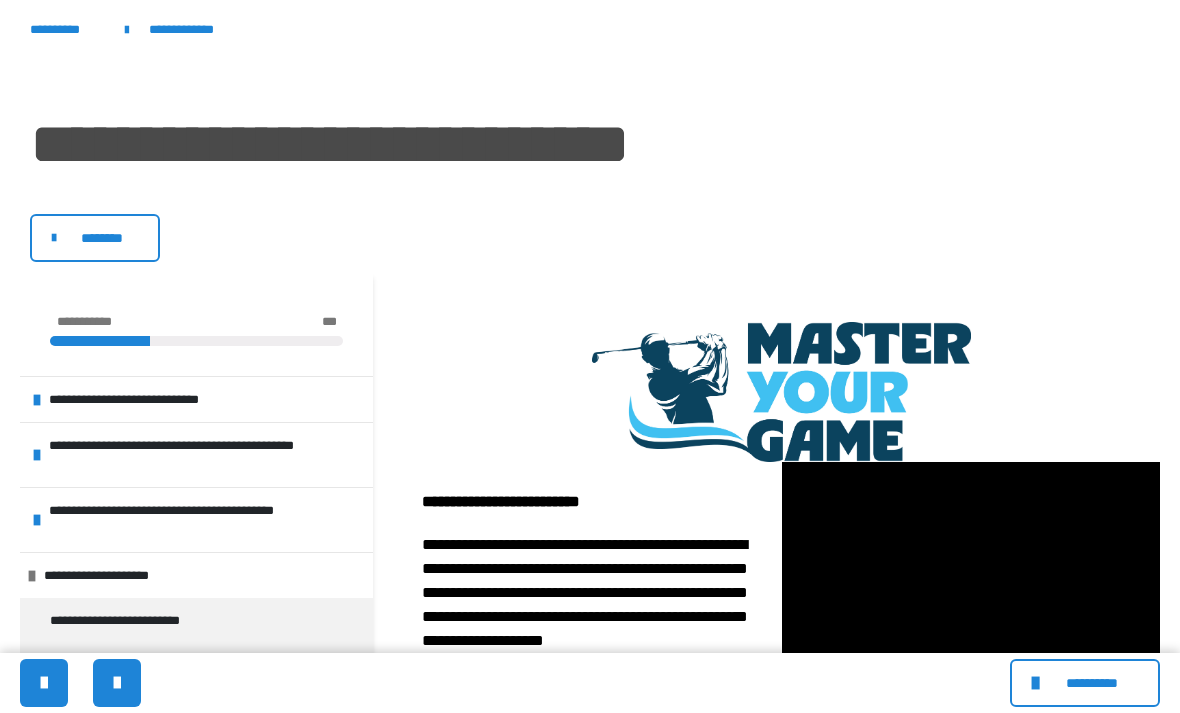 click 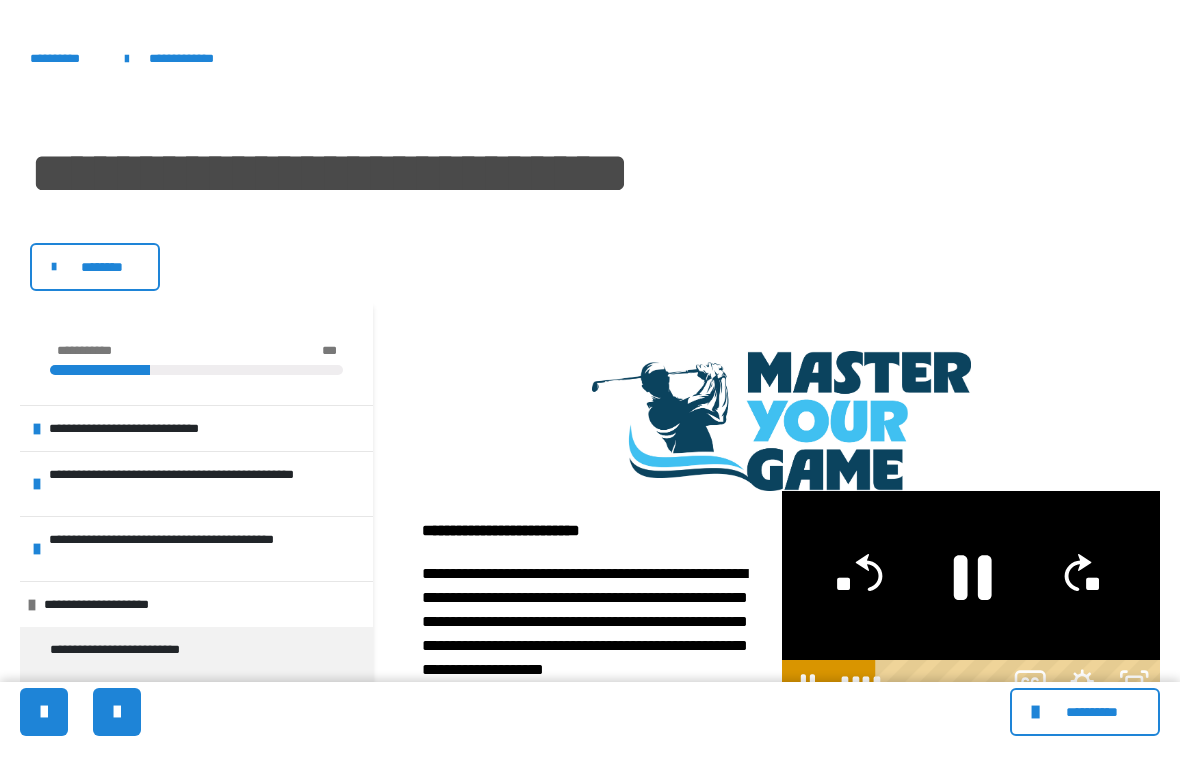 scroll, scrollTop: 24, scrollLeft: 0, axis: vertical 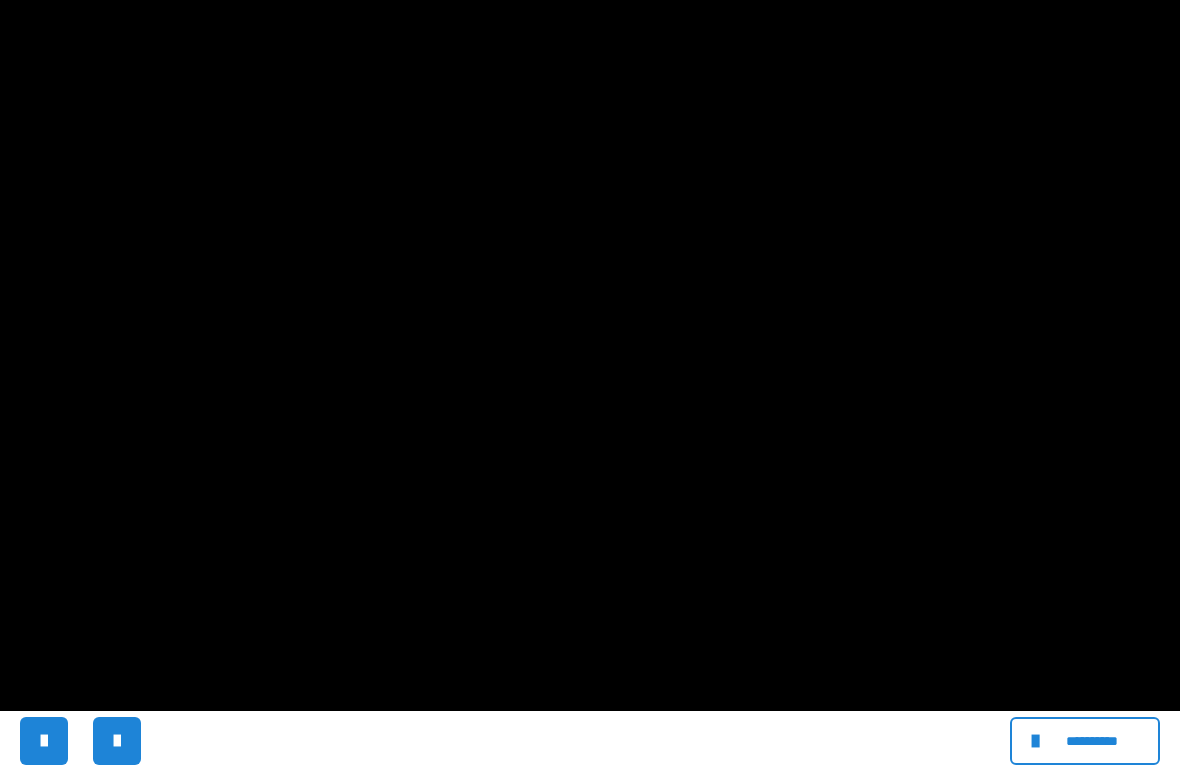 click at bounding box center (590, 385) 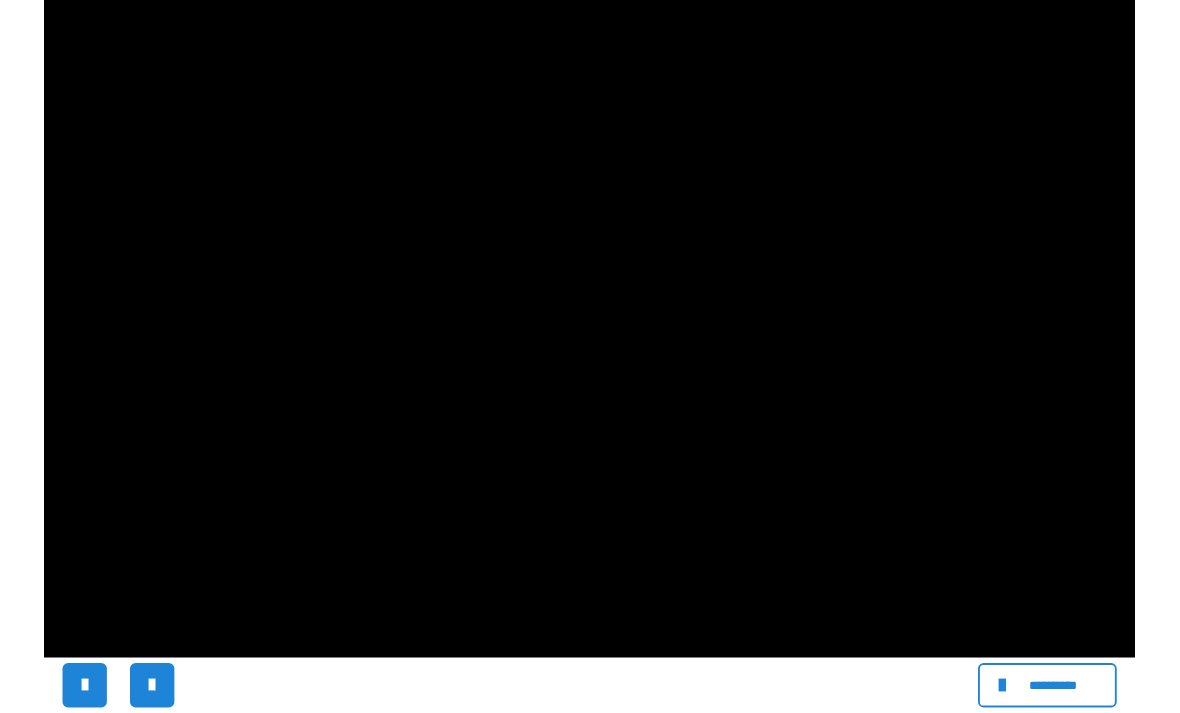 scroll, scrollTop: 53, scrollLeft: 0, axis: vertical 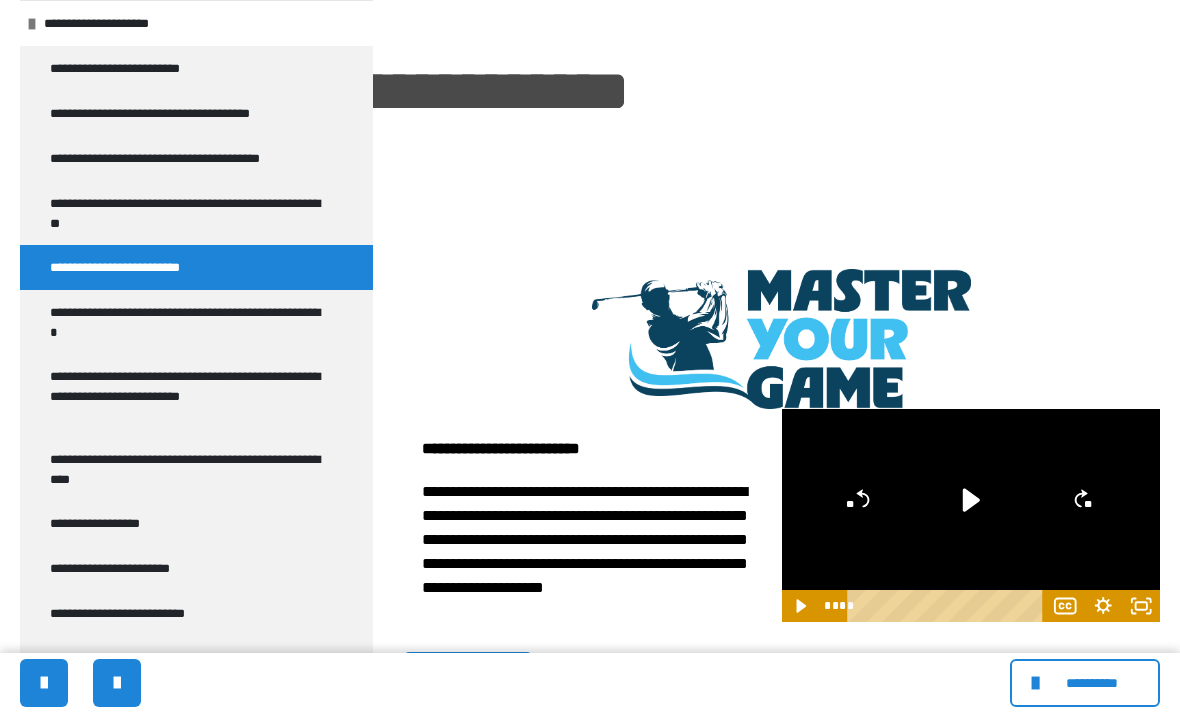 click on "**********" at bounding box center [188, 322] 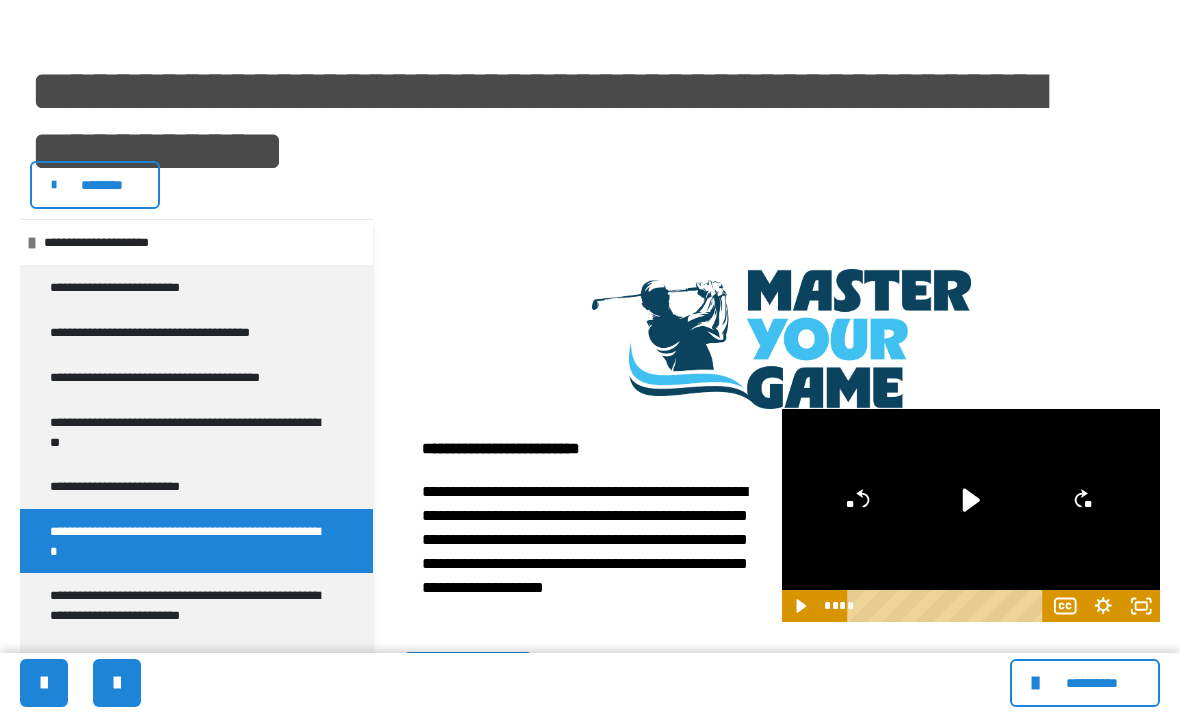 scroll, scrollTop: 0, scrollLeft: 0, axis: both 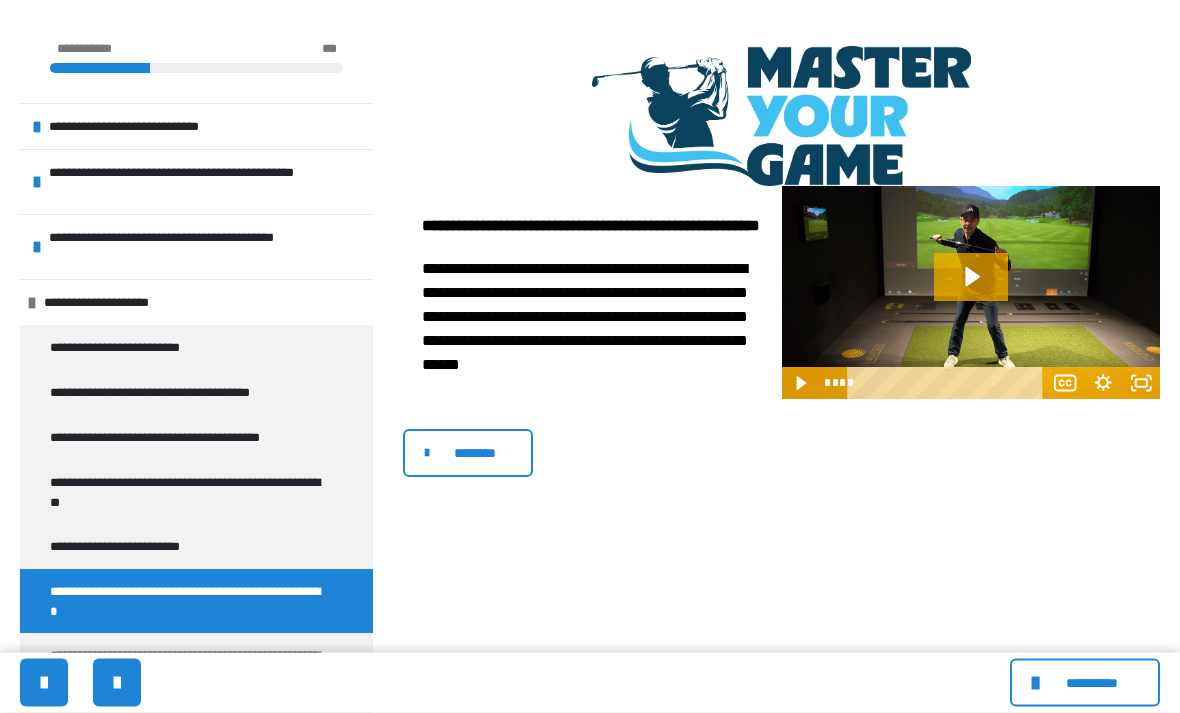 click at bounding box center [971, 293] 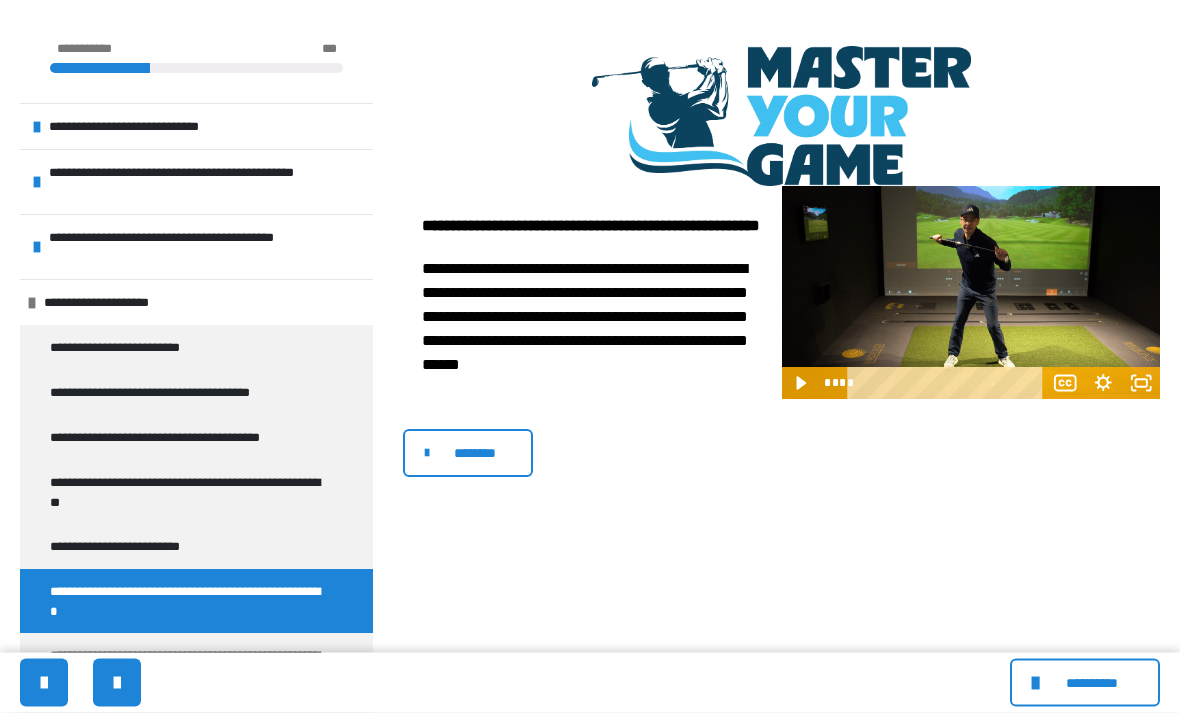 scroll, scrollTop: 336, scrollLeft: 0, axis: vertical 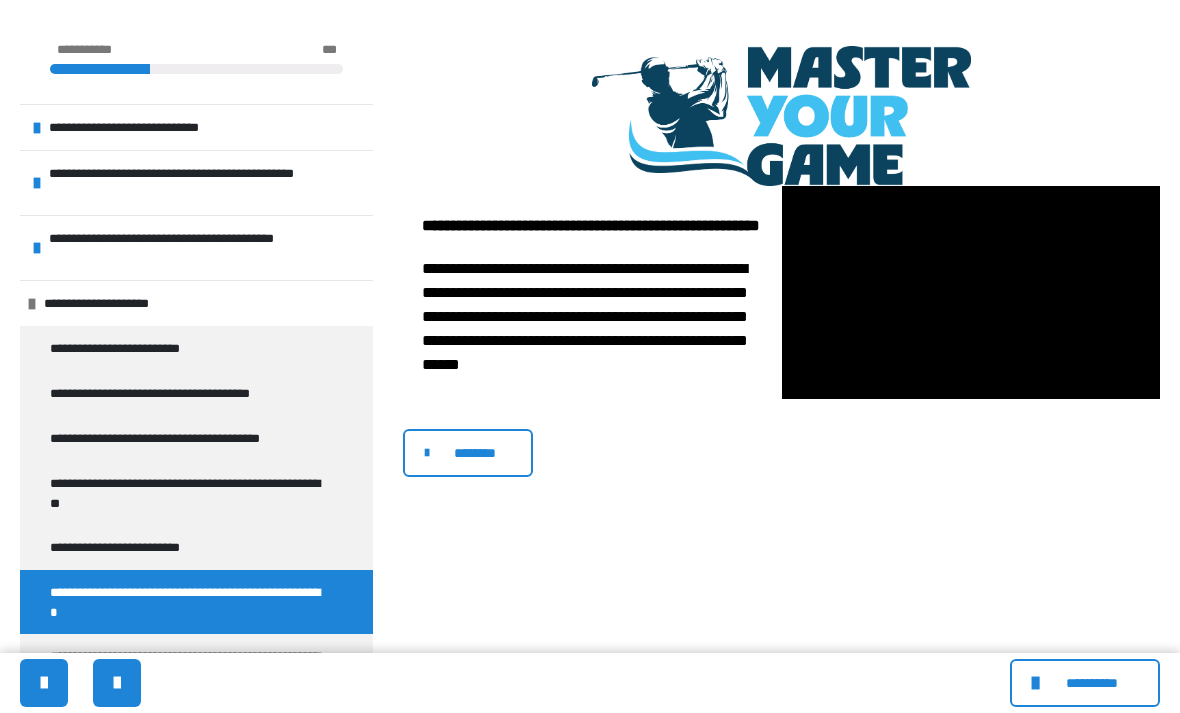 click at bounding box center [971, 292] 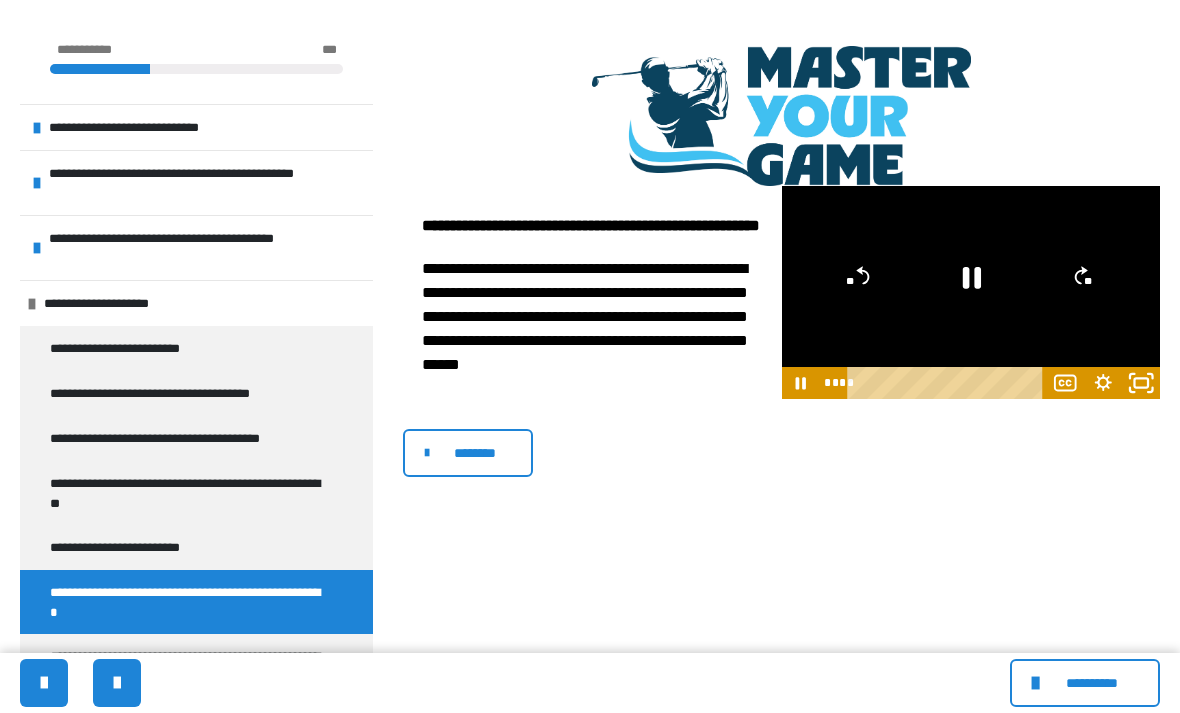 click 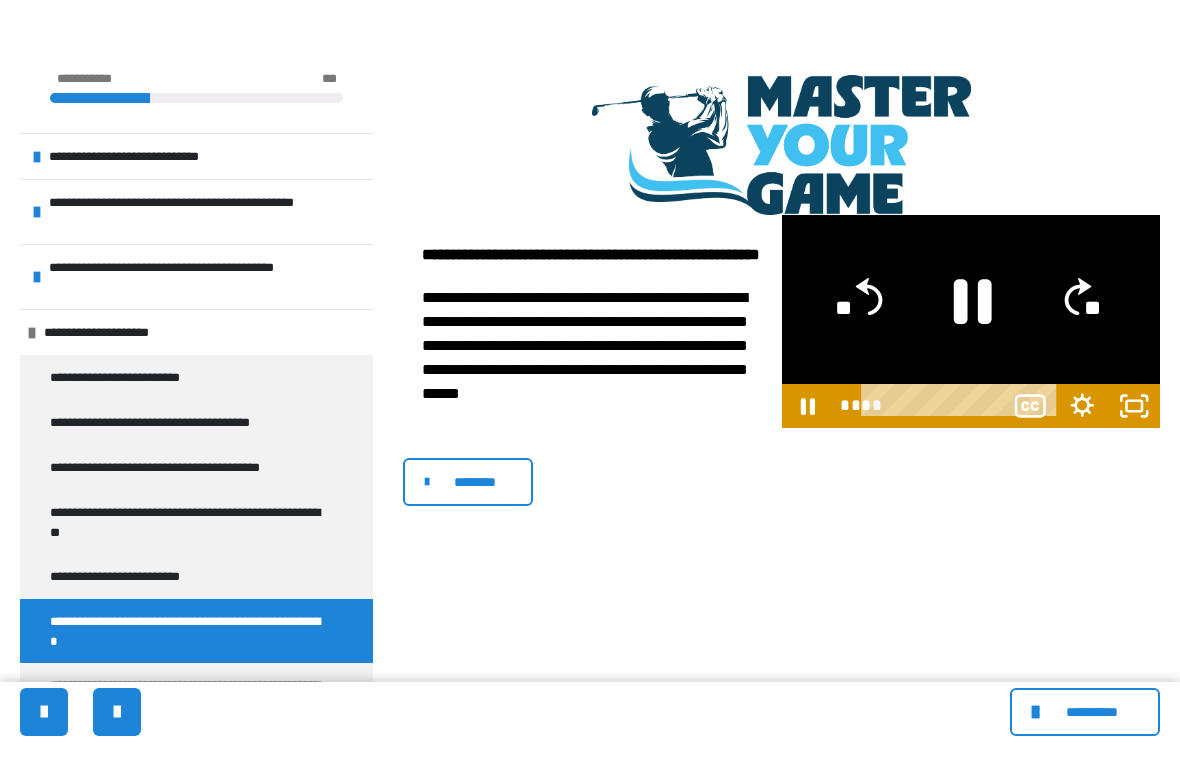 scroll, scrollTop: 24, scrollLeft: 0, axis: vertical 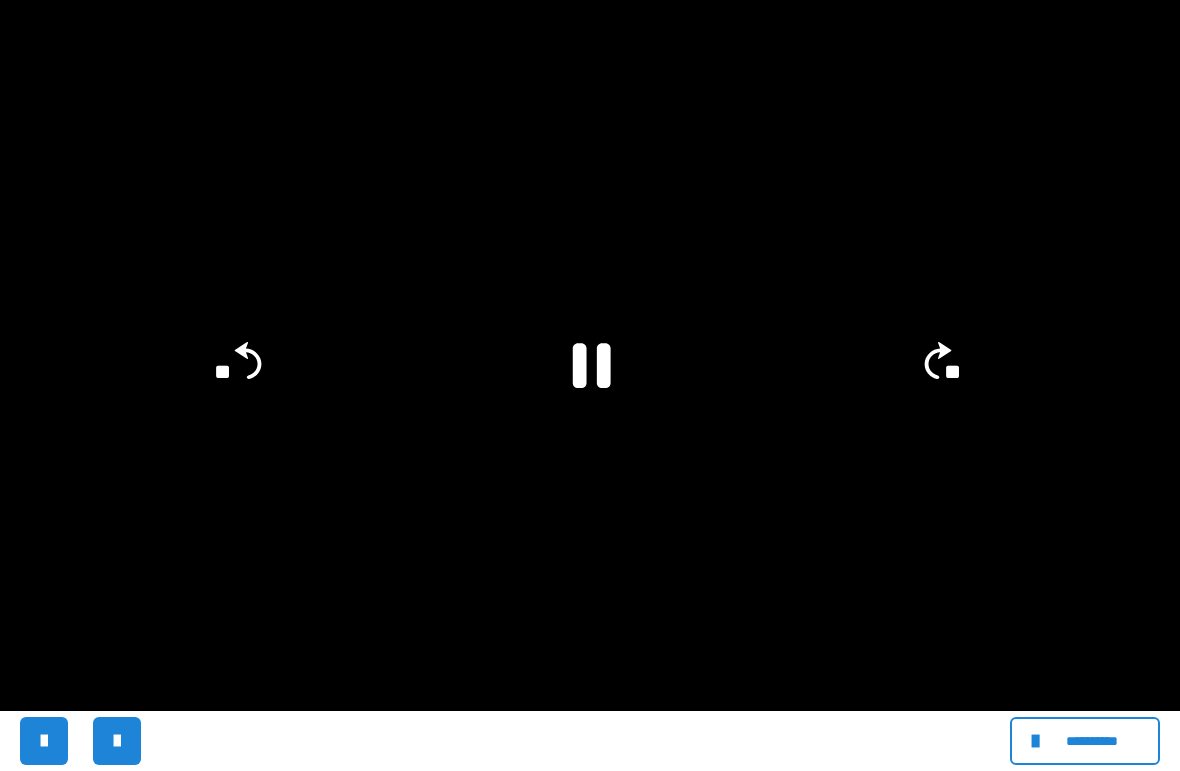 click 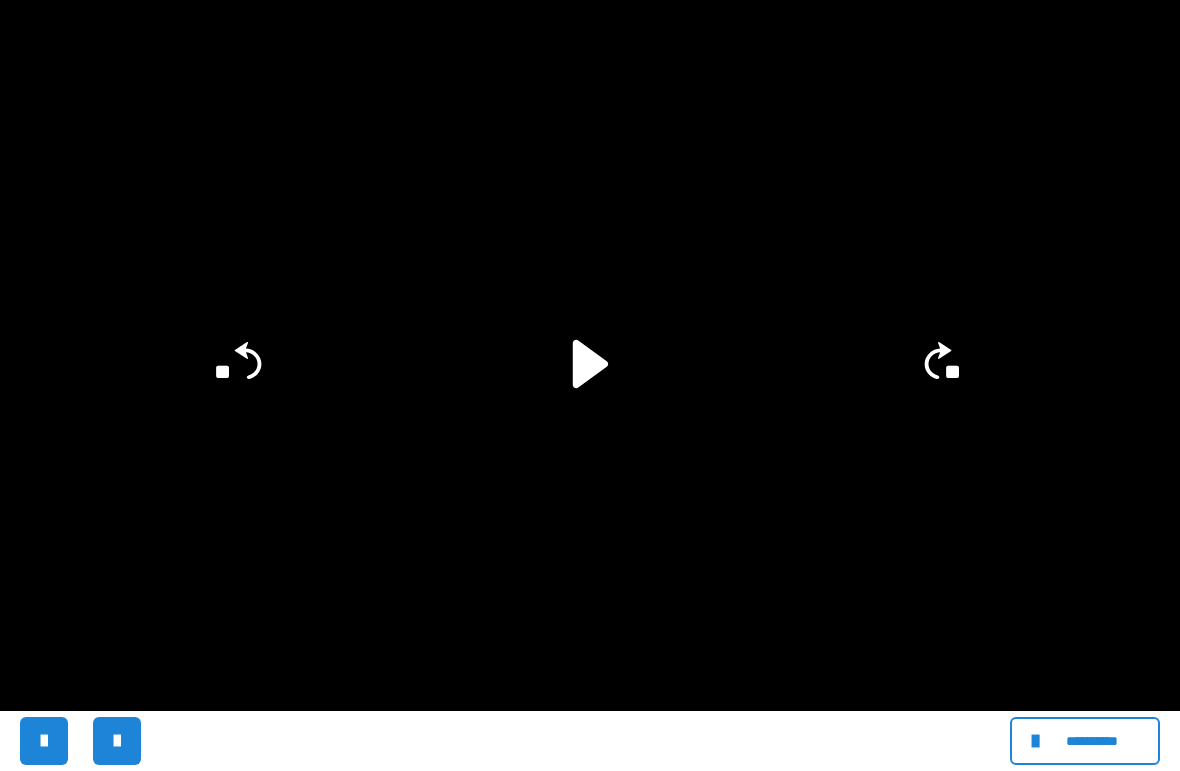 click 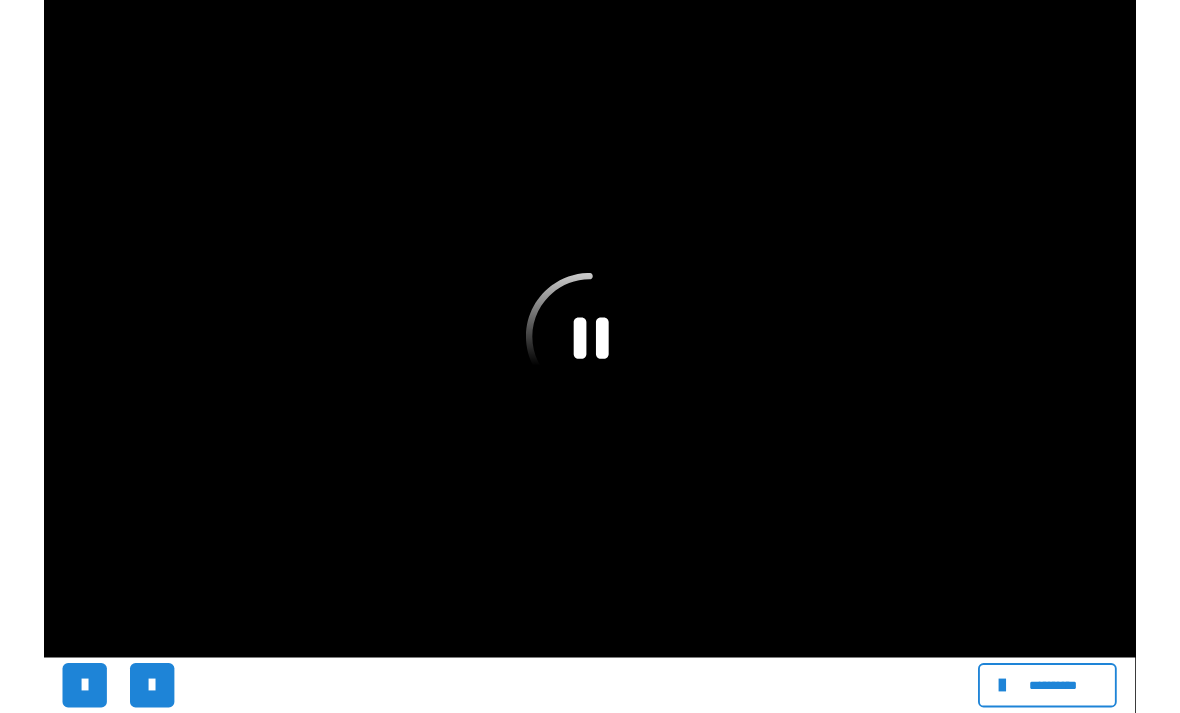 scroll, scrollTop: 336, scrollLeft: 0, axis: vertical 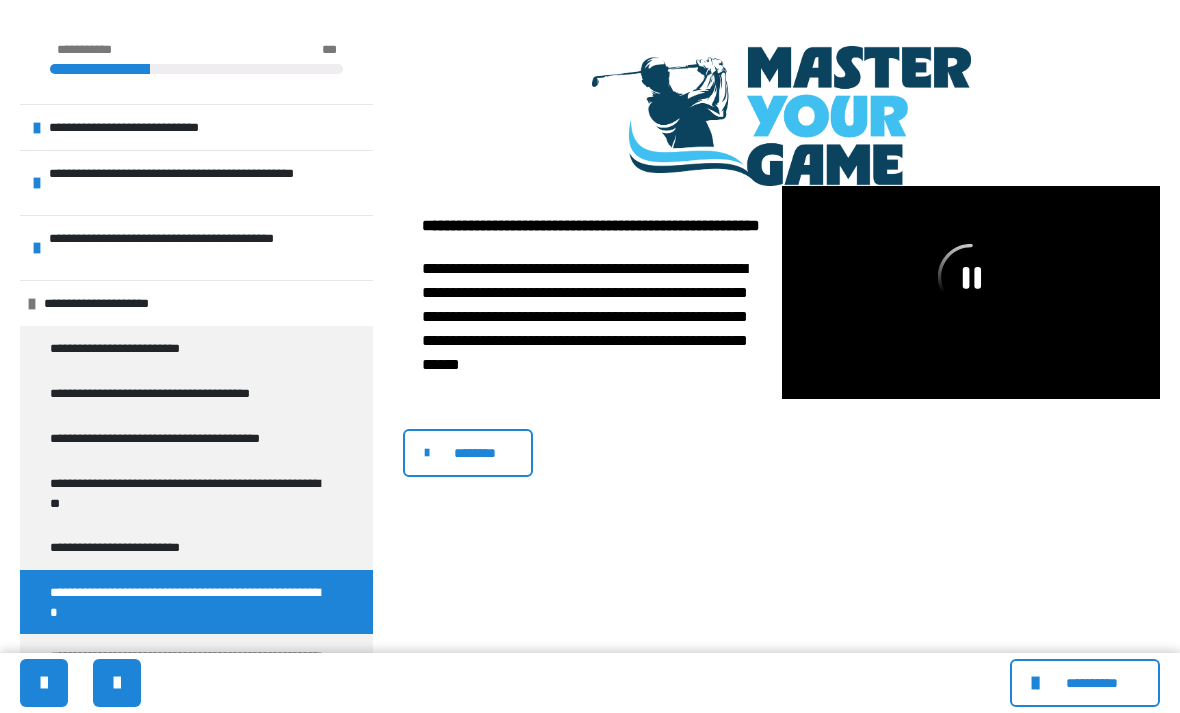 click on "**********" at bounding box center [123, 547] 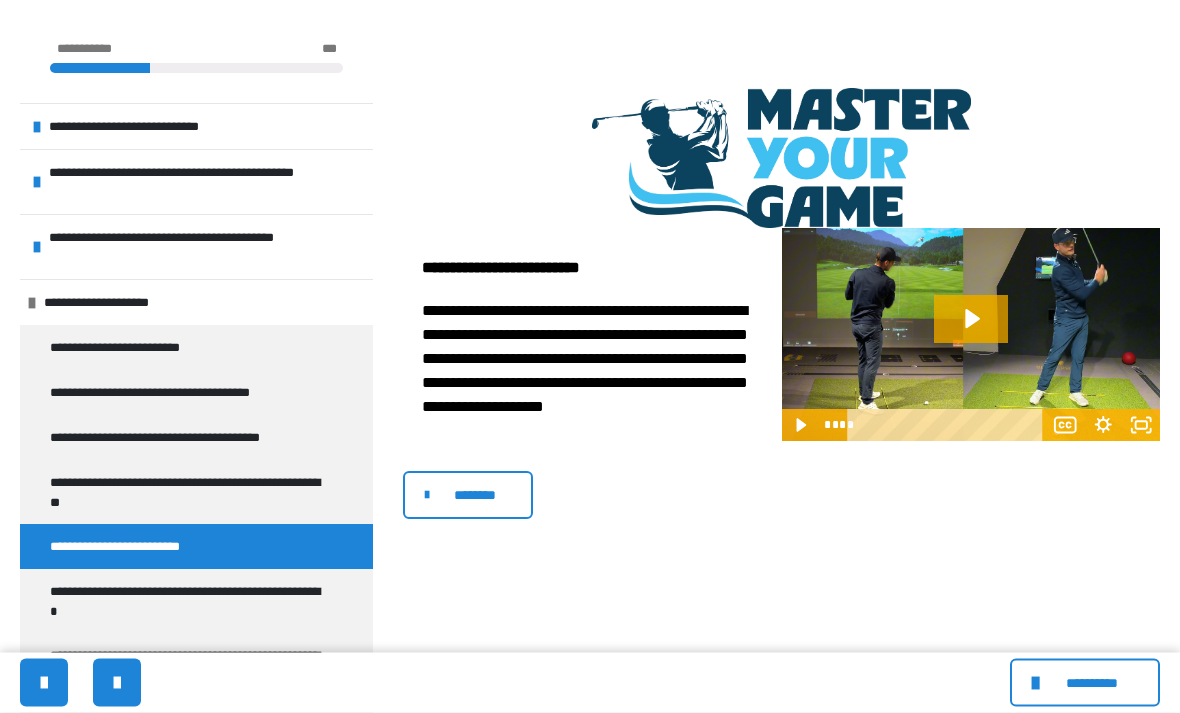 scroll, scrollTop: 377, scrollLeft: 0, axis: vertical 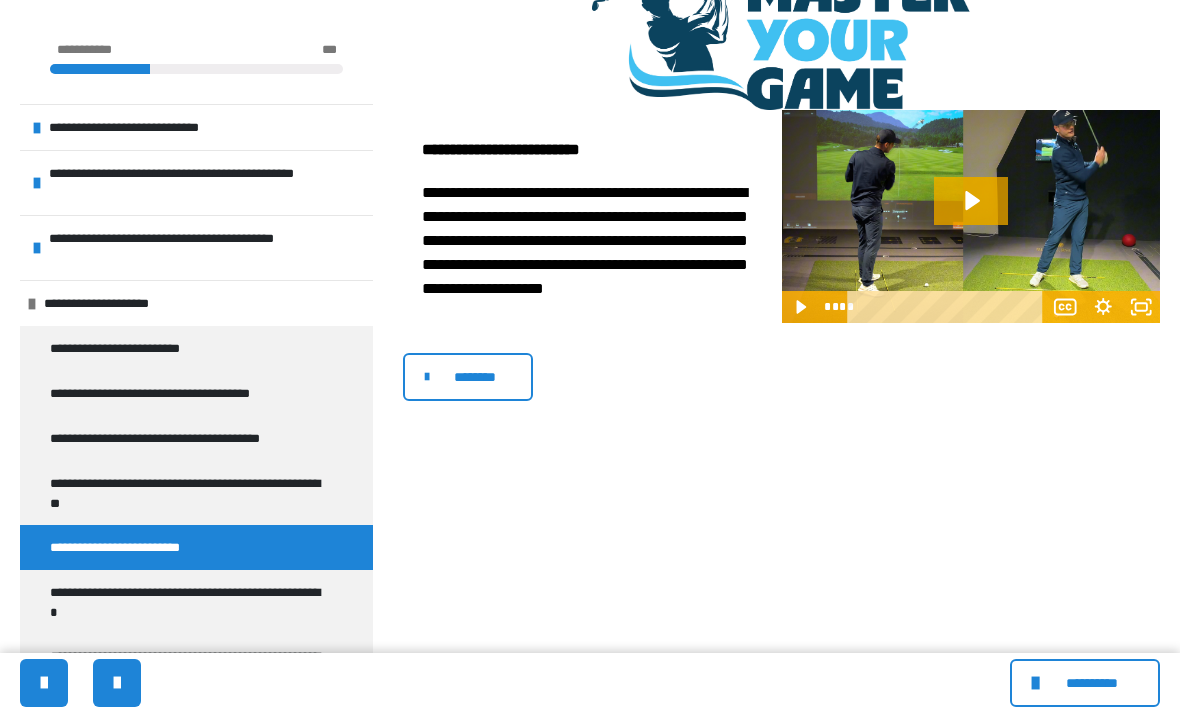 click on "**********" at bounding box center (188, 602) 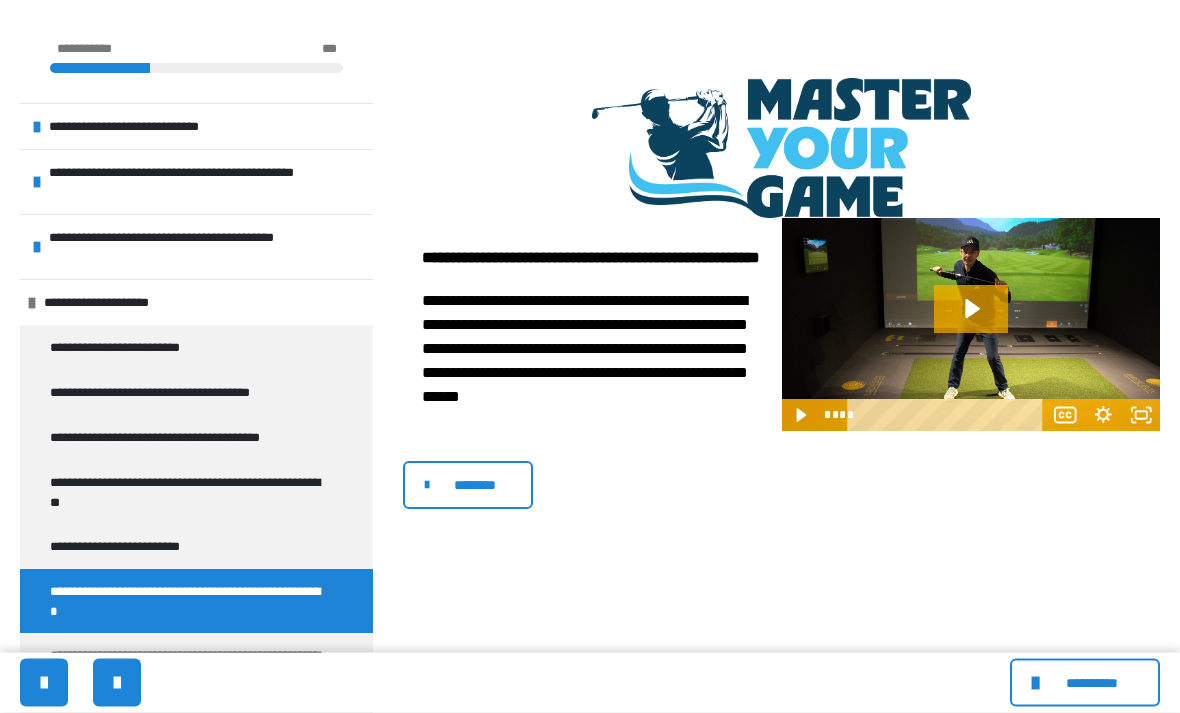 scroll, scrollTop: 304, scrollLeft: 0, axis: vertical 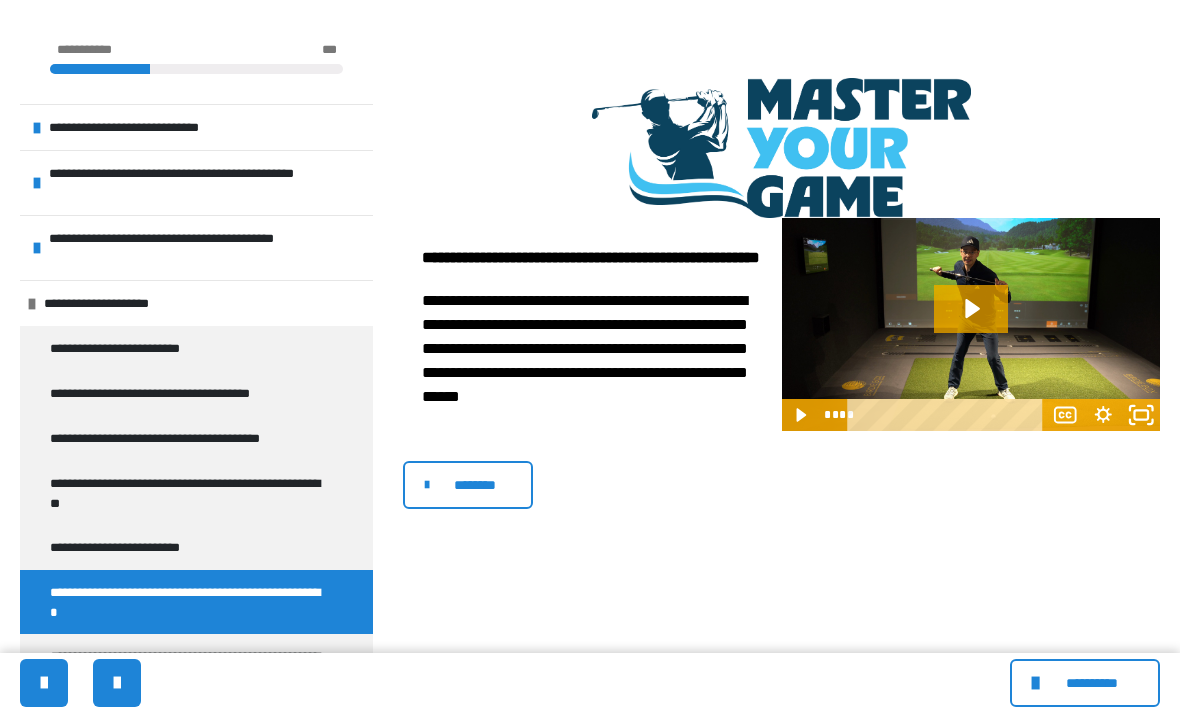 click 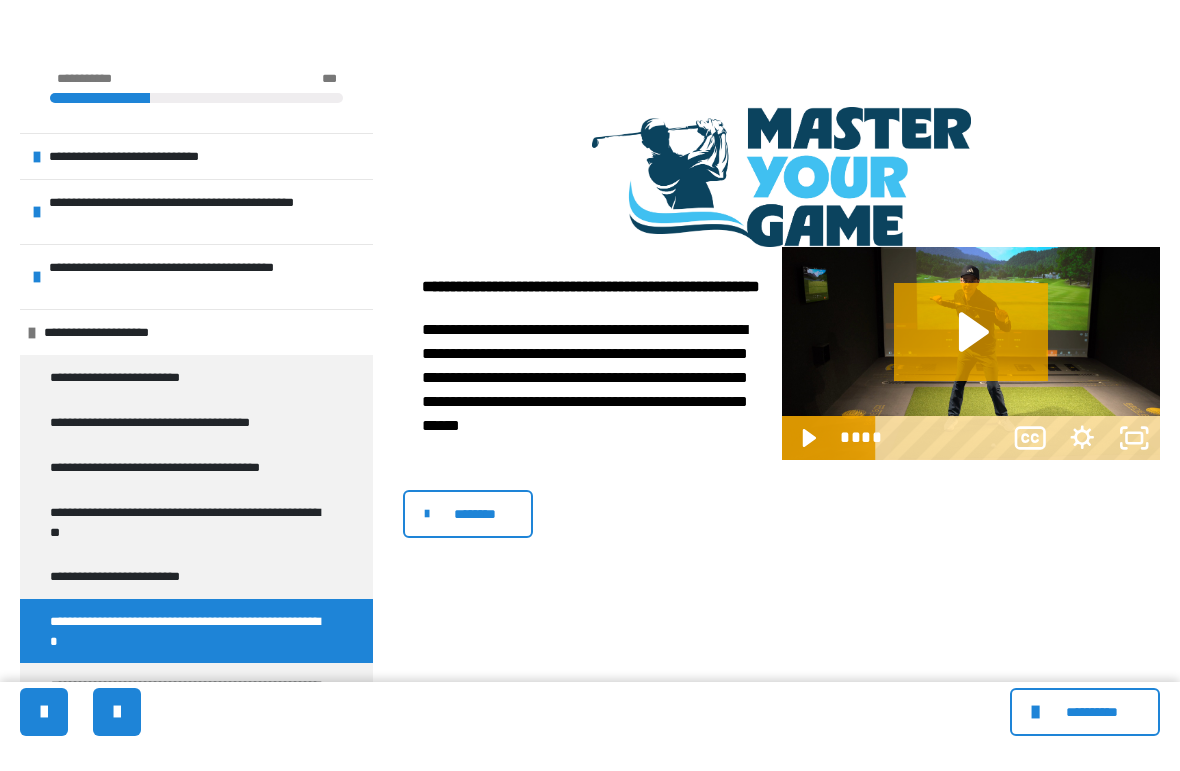 scroll, scrollTop: 24, scrollLeft: 0, axis: vertical 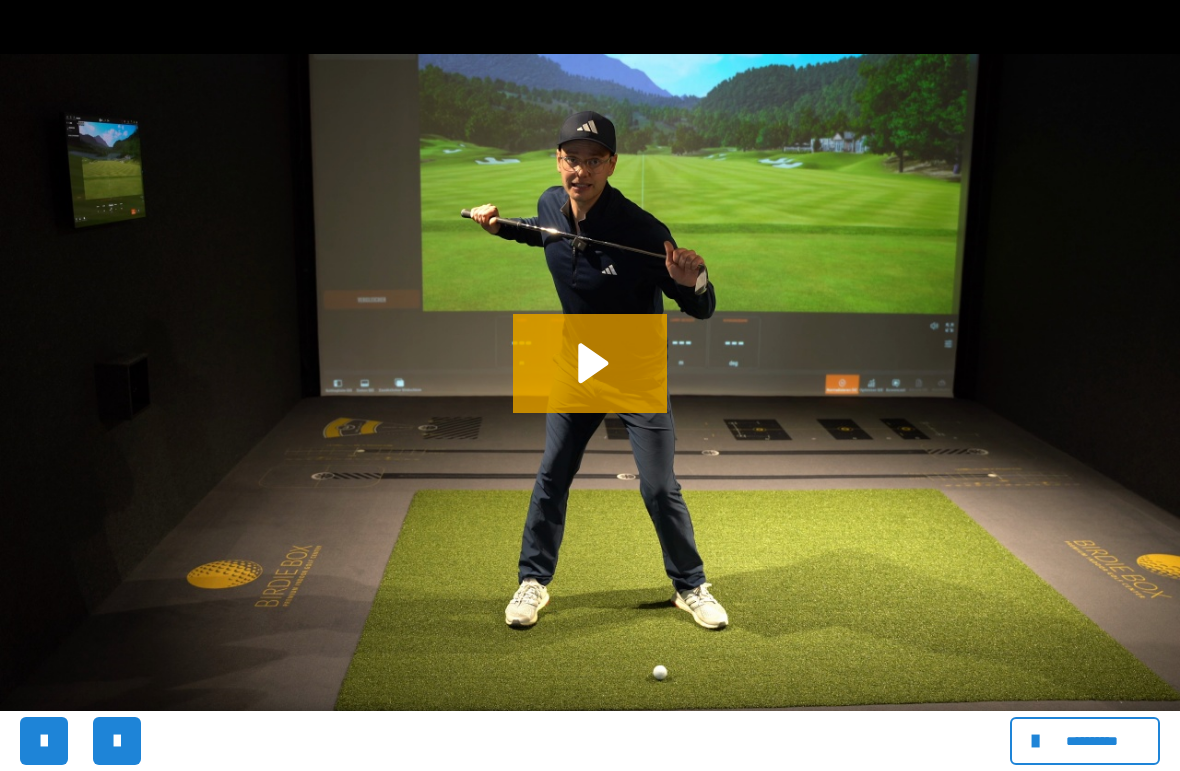 click 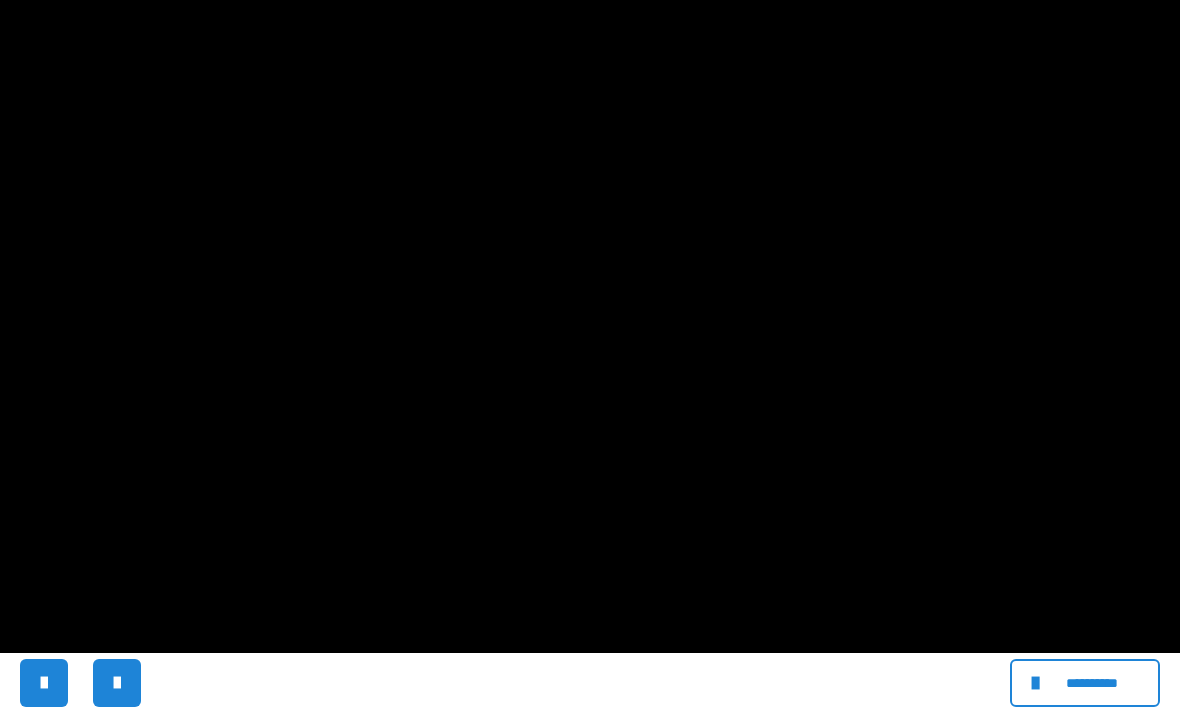 scroll, scrollTop: 437, scrollLeft: 0, axis: vertical 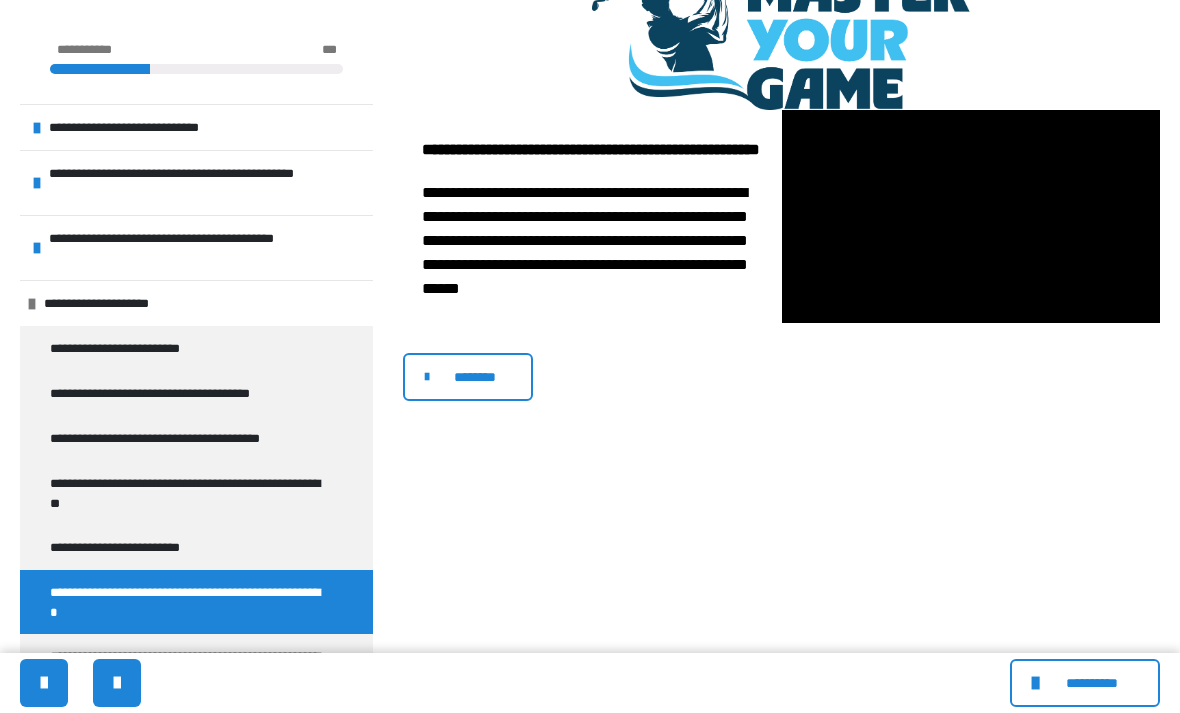 click on "********" at bounding box center [475, 377] 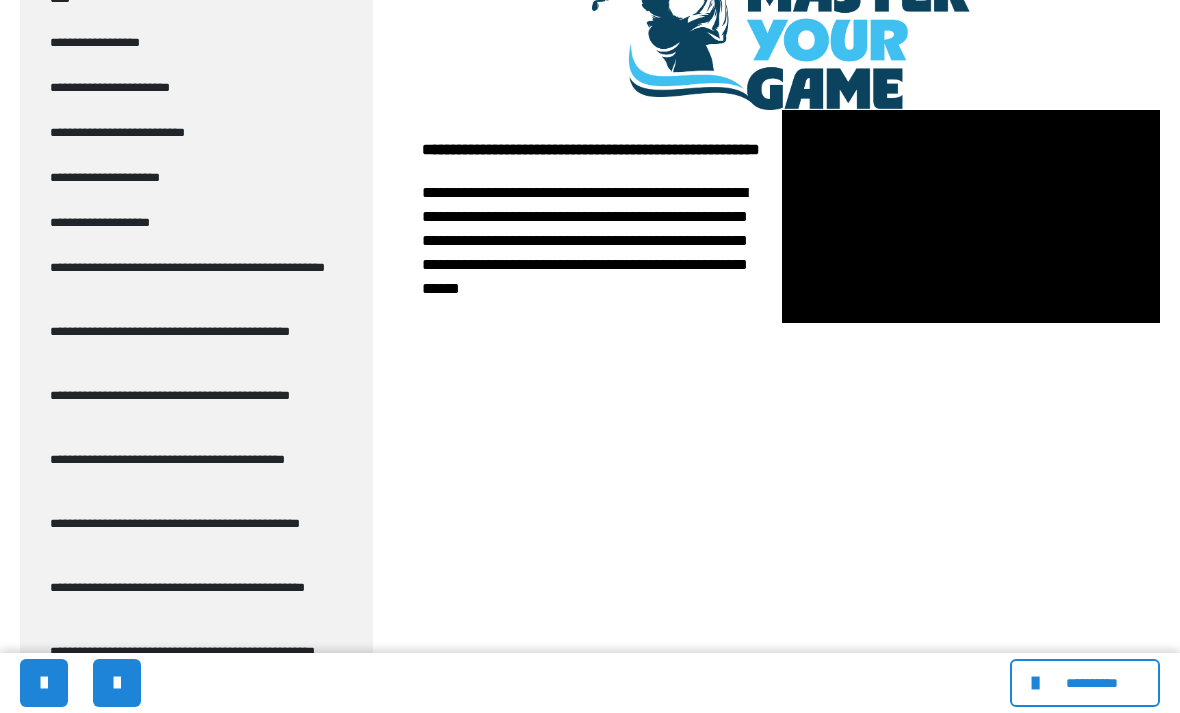 scroll, scrollTop: 761, scrollLeft: 0, axis: vertical 